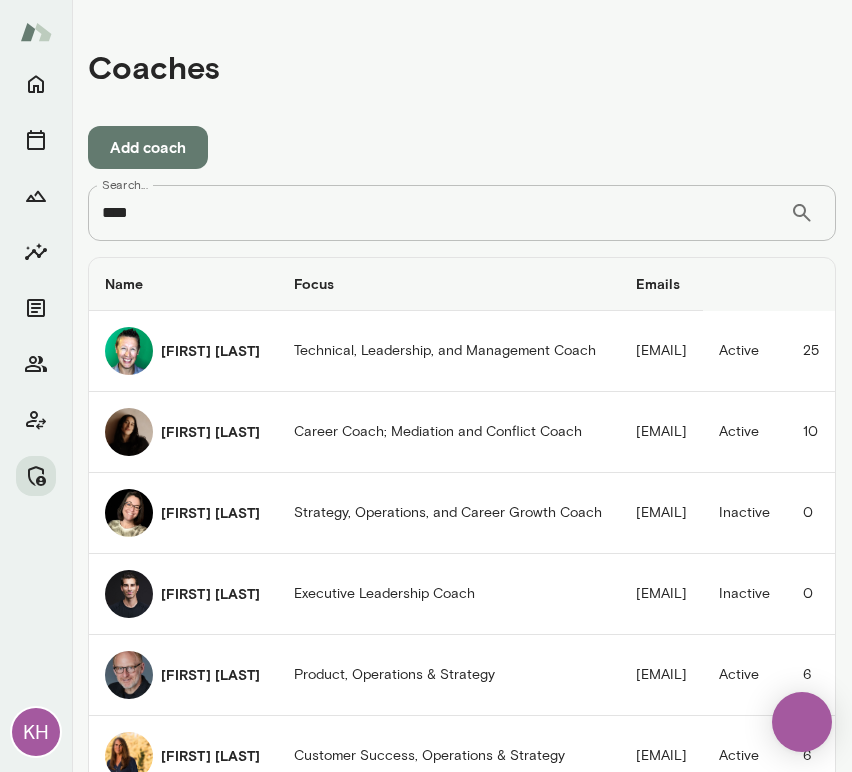 scroll, scrollTop: 0, scrollLeft: 0, axis: both 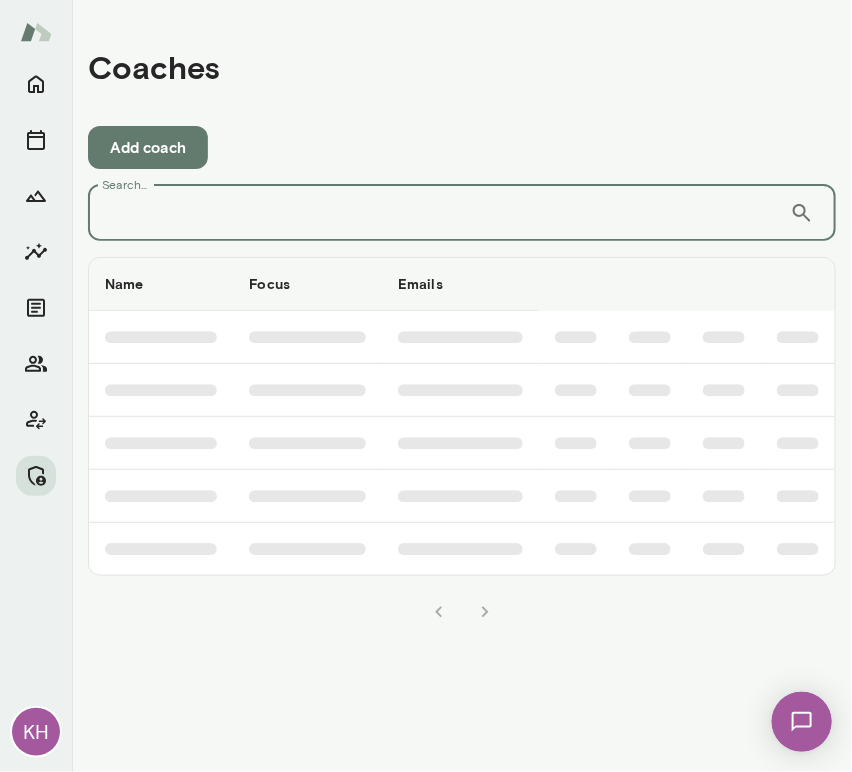 click on "Search..." at bounding box center (439, 213) 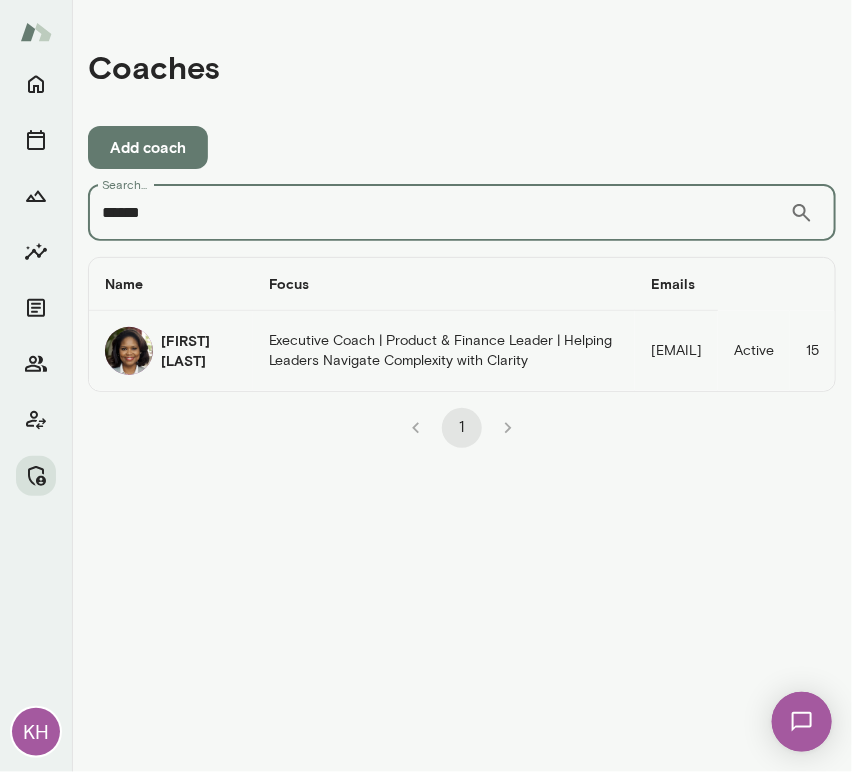 type on "******" 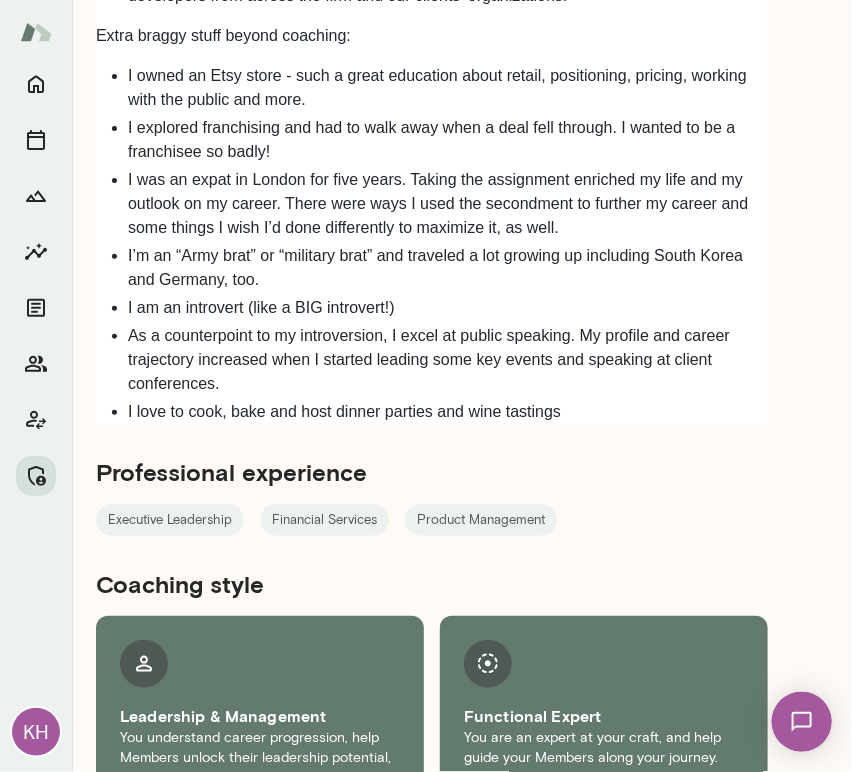 scroll, scrollTop: 2387, scrollLeft: 0, axis: vertical 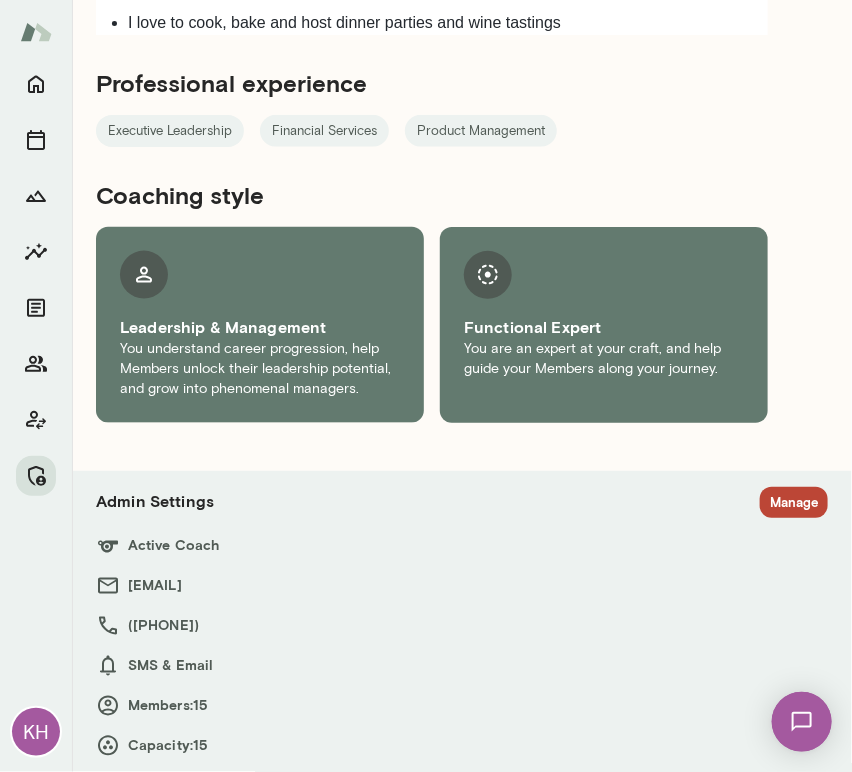 click on "Admin Settings Manage Active Coach cherylmills@mento.co (646) 831-3926 SMS & Email Members:  15 Capacity:  15" at bounding box center [462, 622] 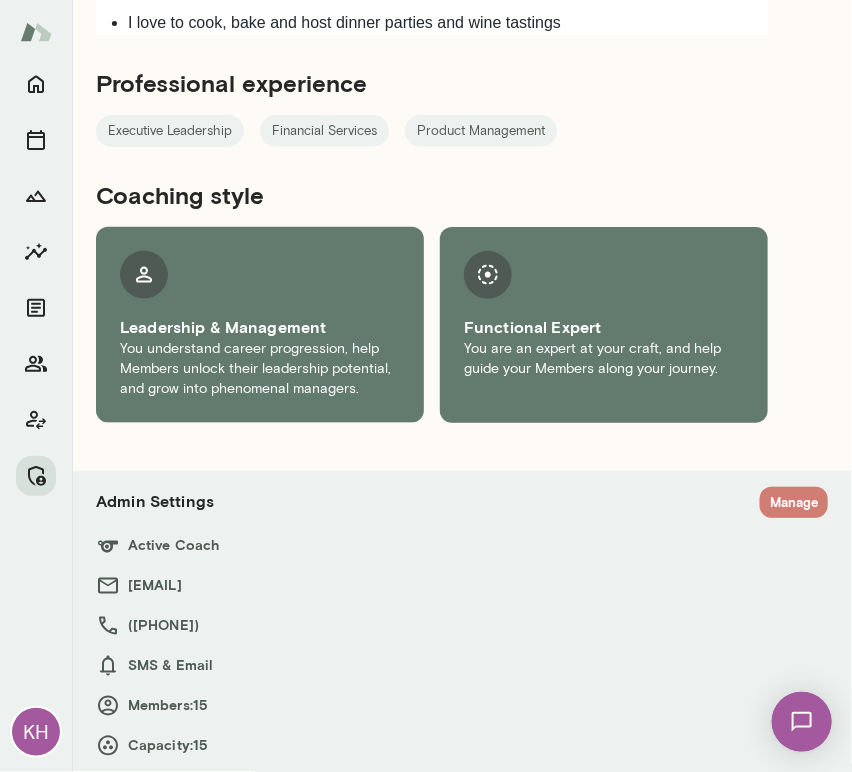 click on "Manage" at bounding box center (794, 502) 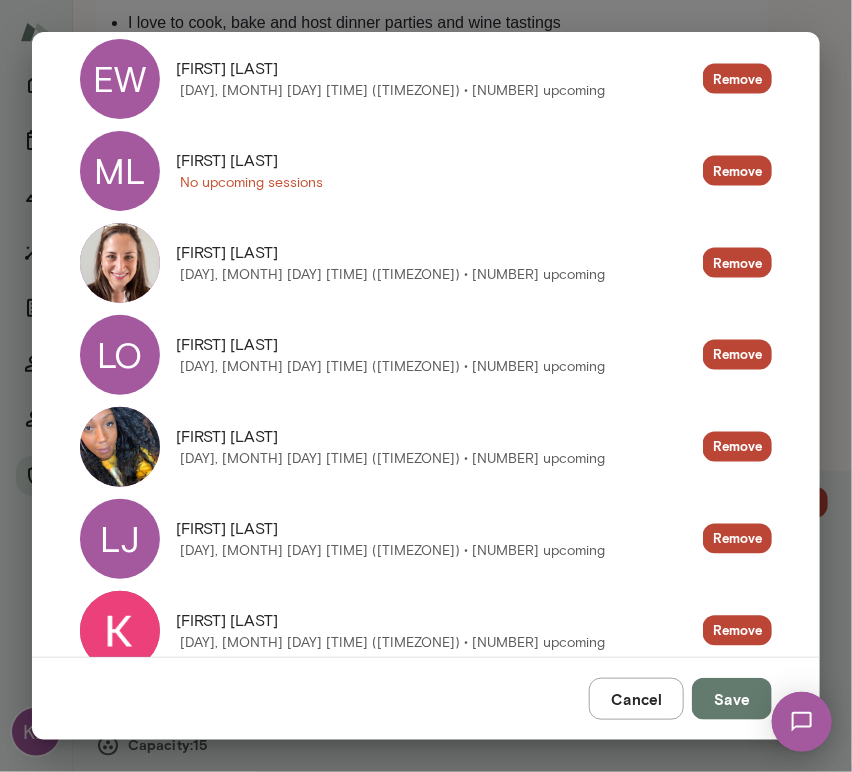 scroll, scrollTop: 635, scrollLeft: 0, axis: vertical 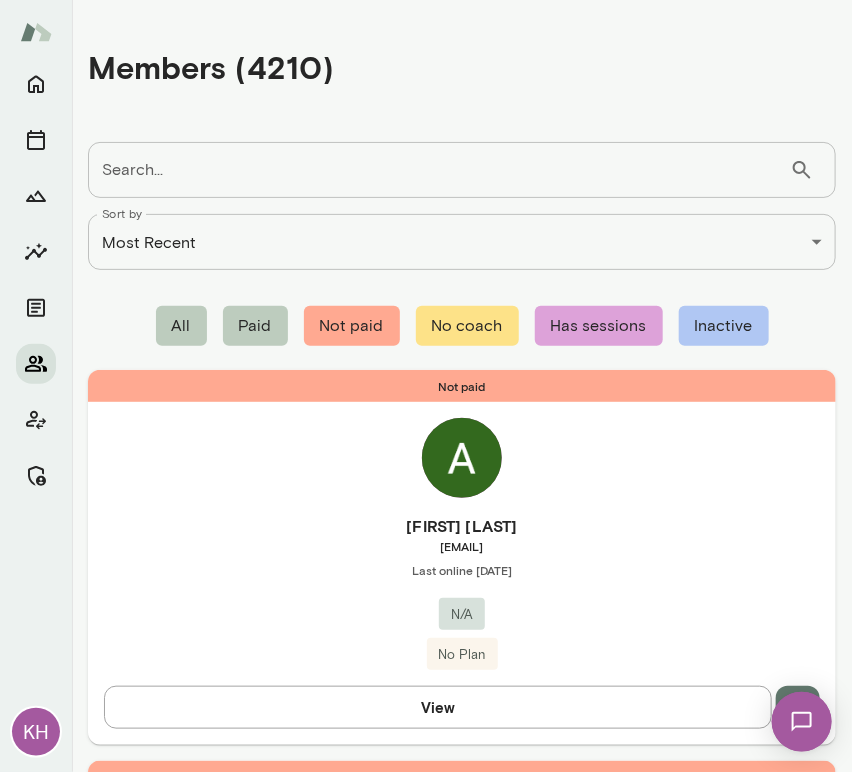 click 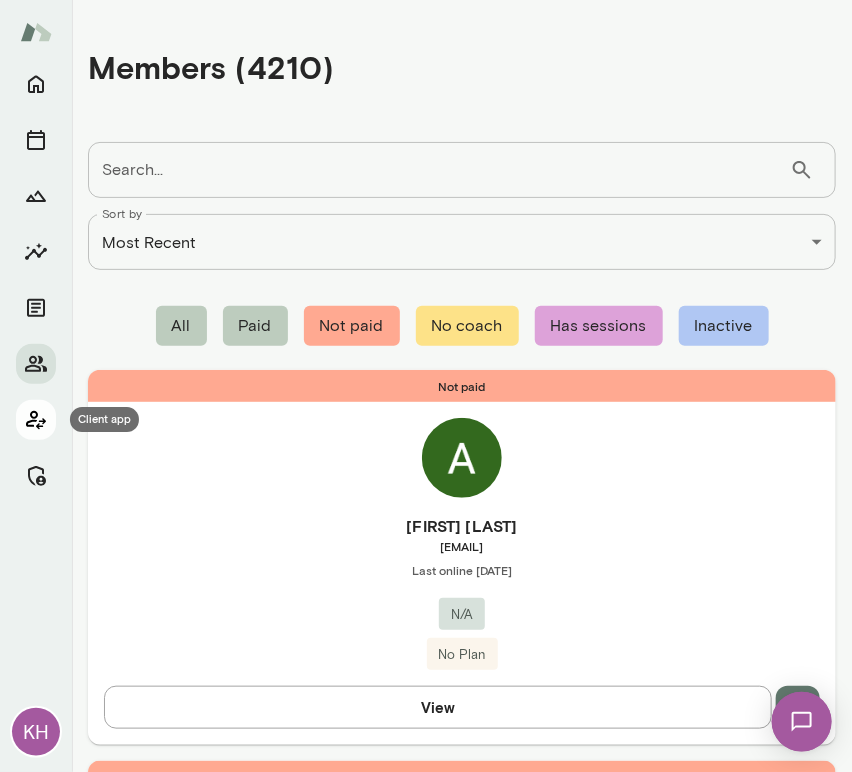 click 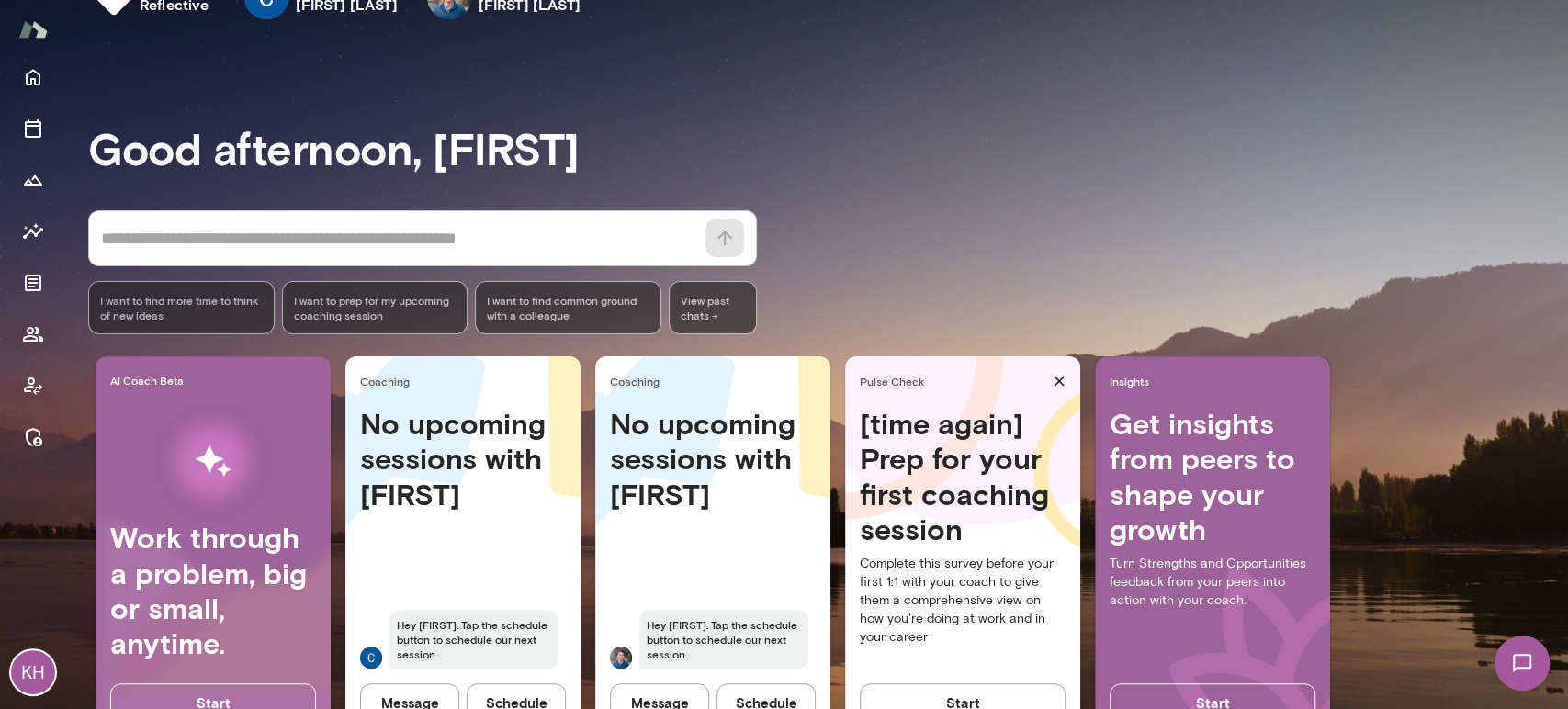 scroll, scrollTop: 51, scrollLeft: 0, axis: vertical 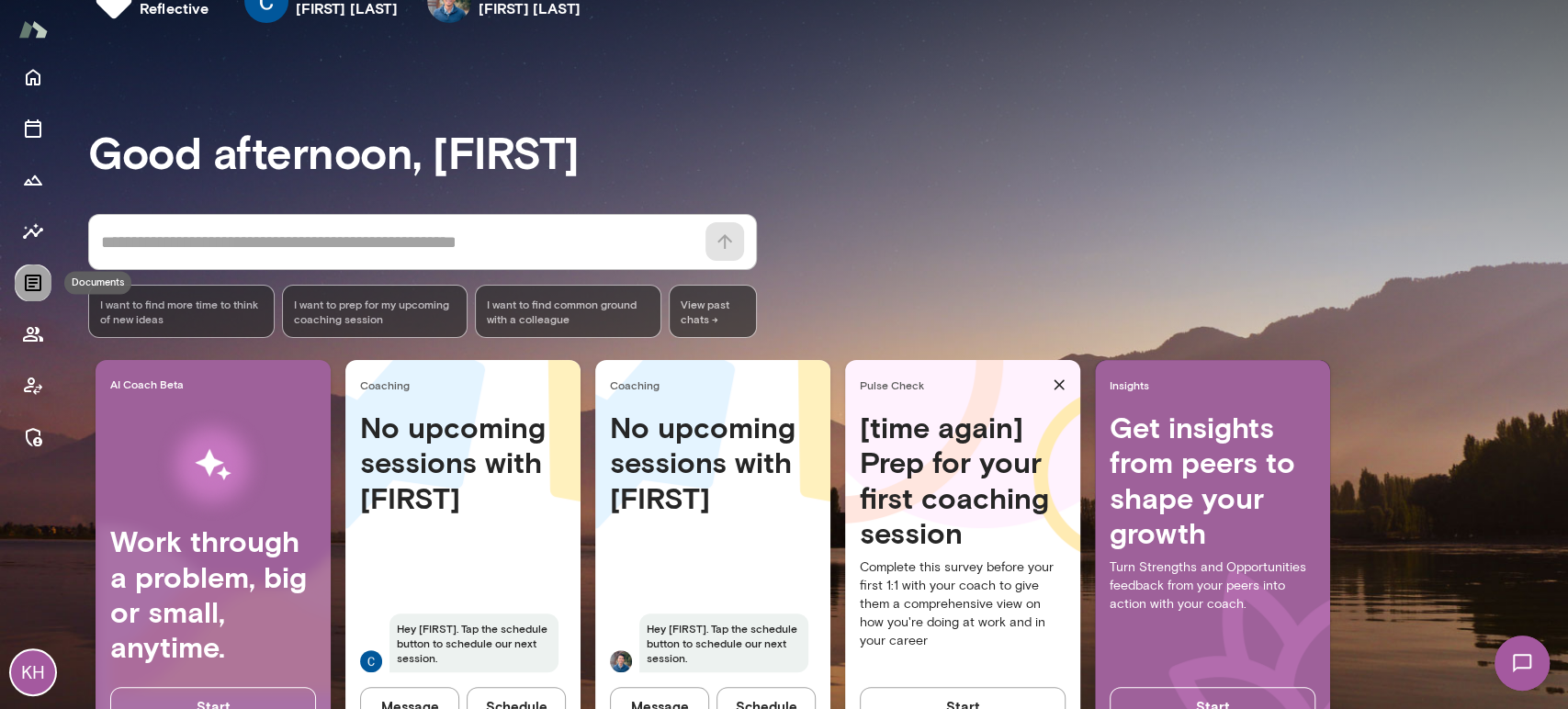 click 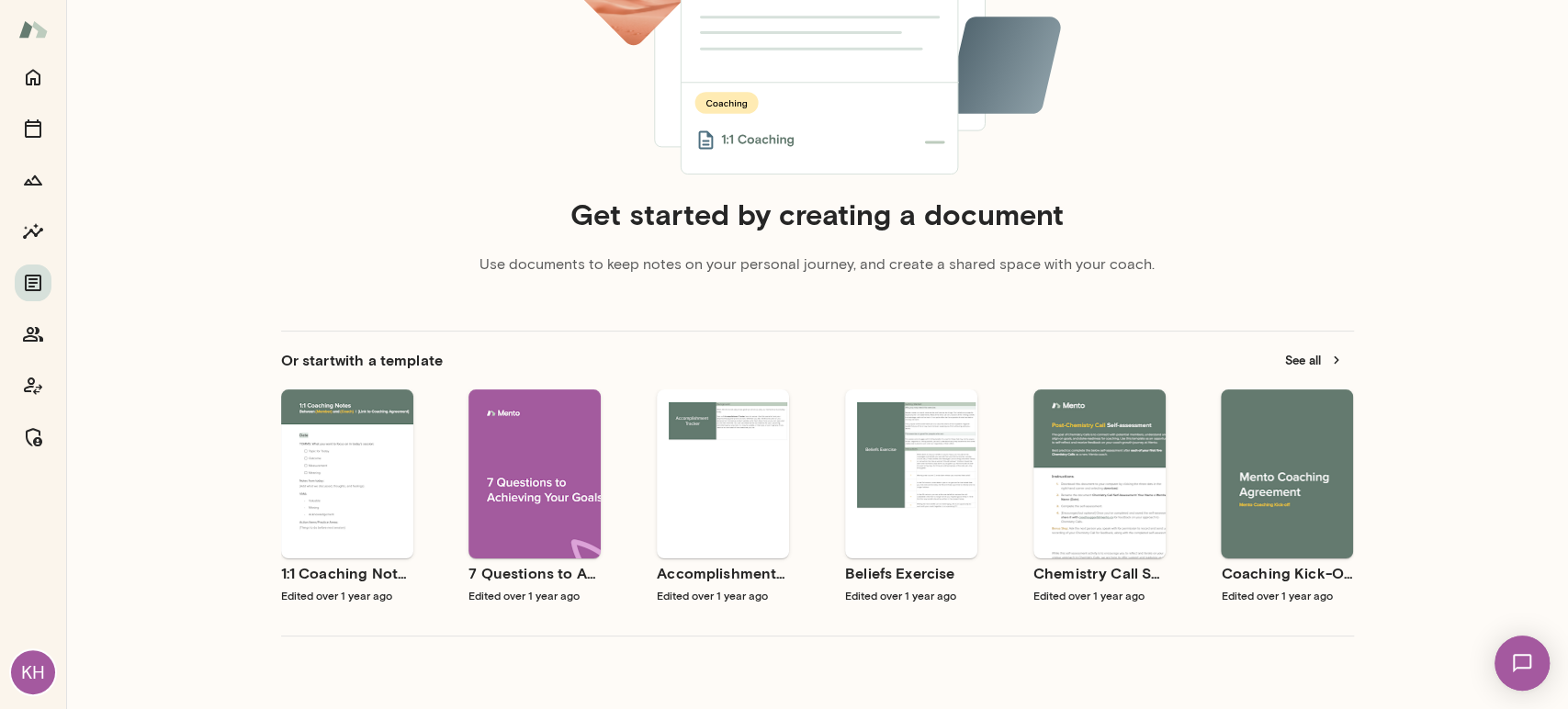 scroll, scrollTop: 284, scrollLeft: 0, axis: vertical 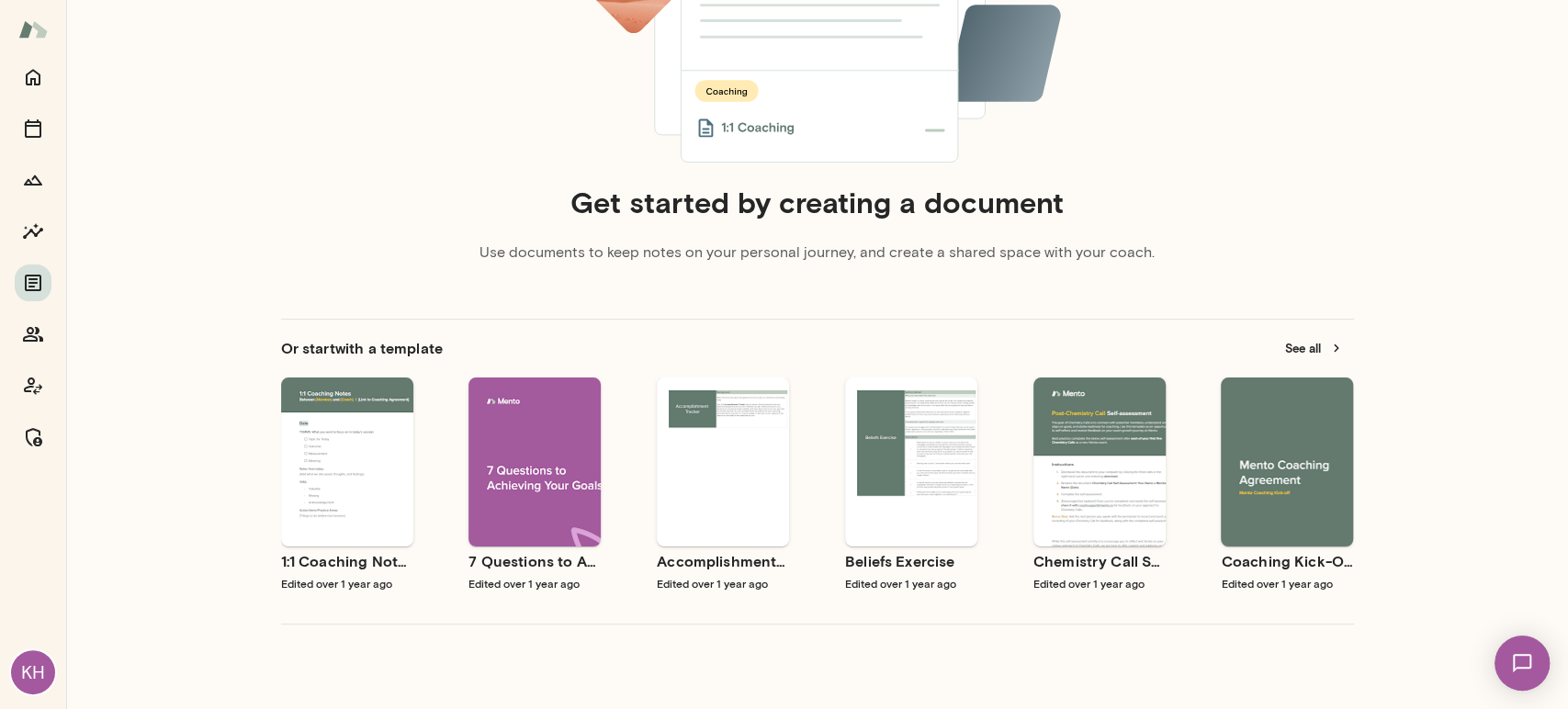 click on "Use template Preview" at bounding box center (535, 462) 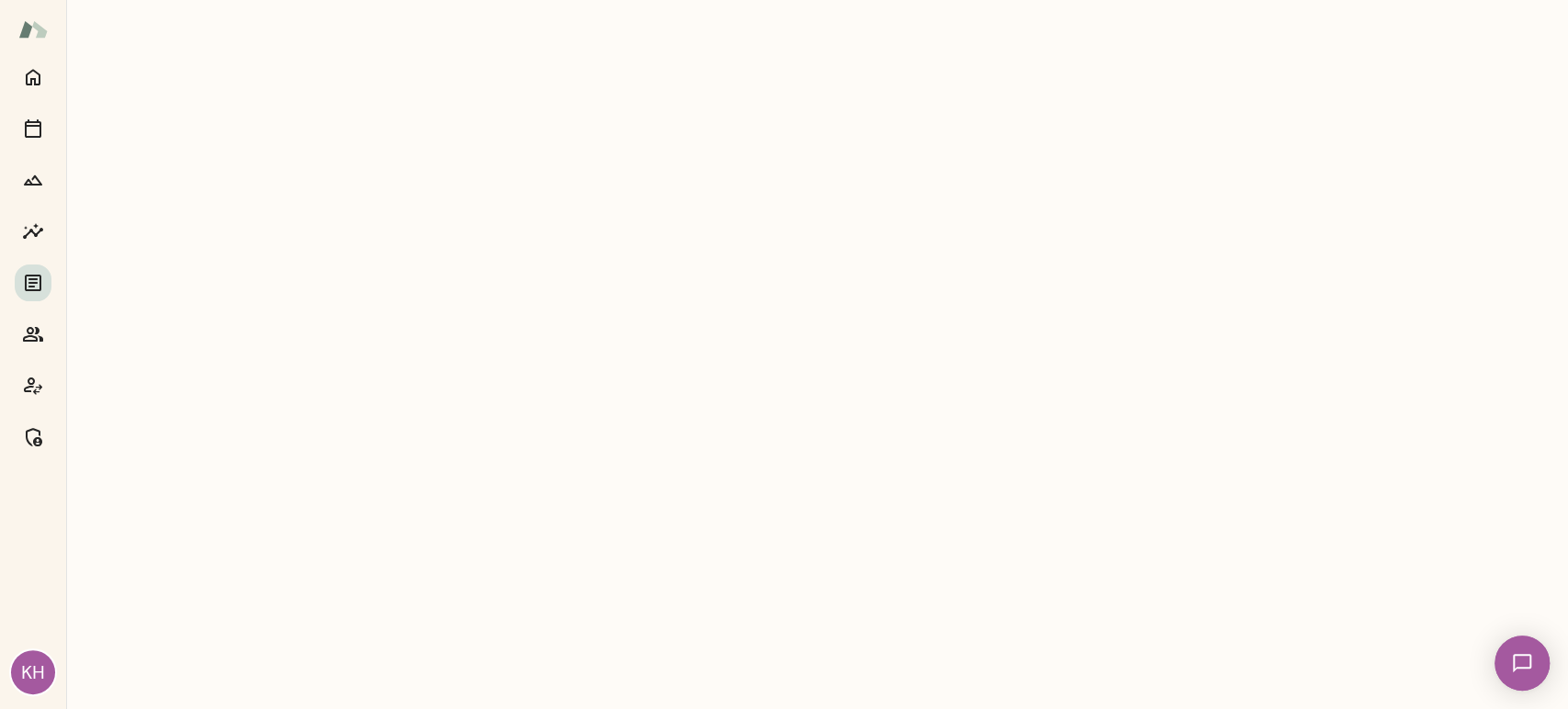 scroll, scrollTop: 0, scrollLeft: 0, axis: both 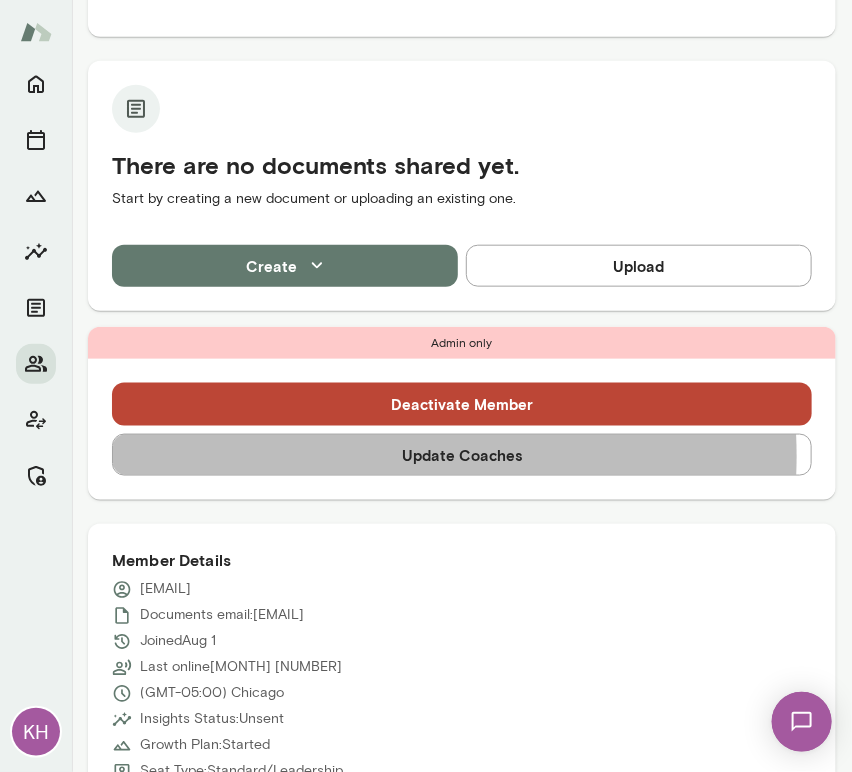 click on "Update Coaches" at bounding box center (462, 455) 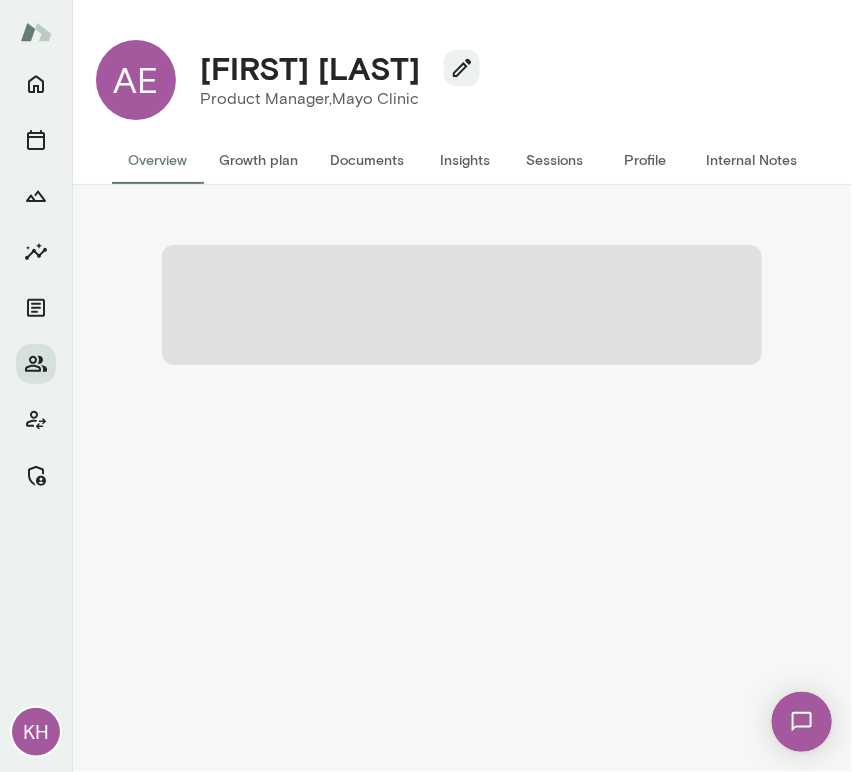 scroll, scrollTop: 0, scrollLeft: 0, axis: both 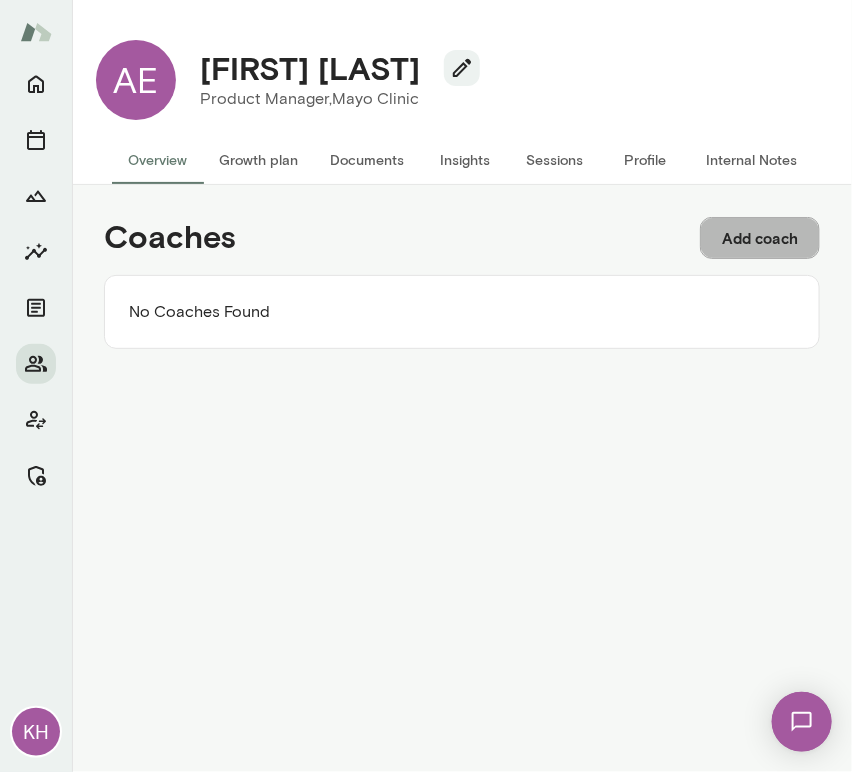 click on "Add coach" at bounding box center (760, 238) 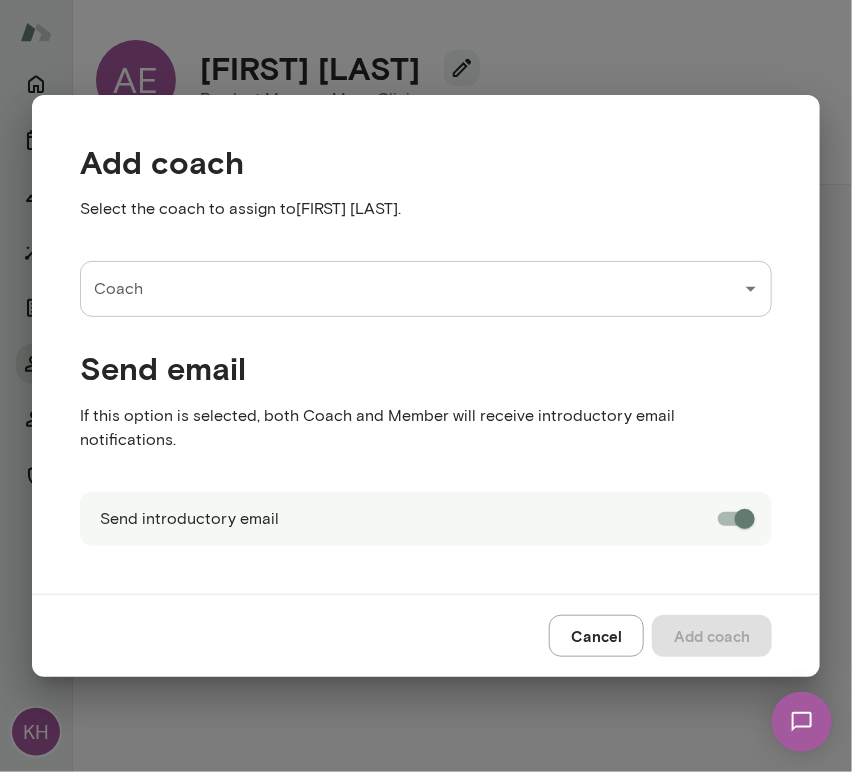 click on "Coach" at bounding box center (411, 289) 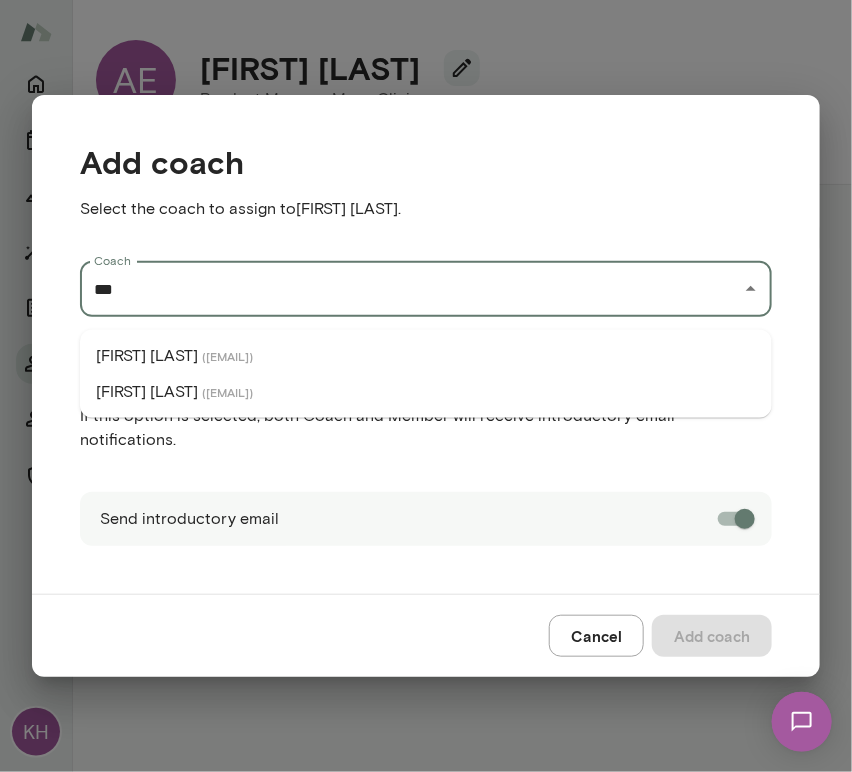 click on "( [EMAIL] )" at bounding box center (227, 392) 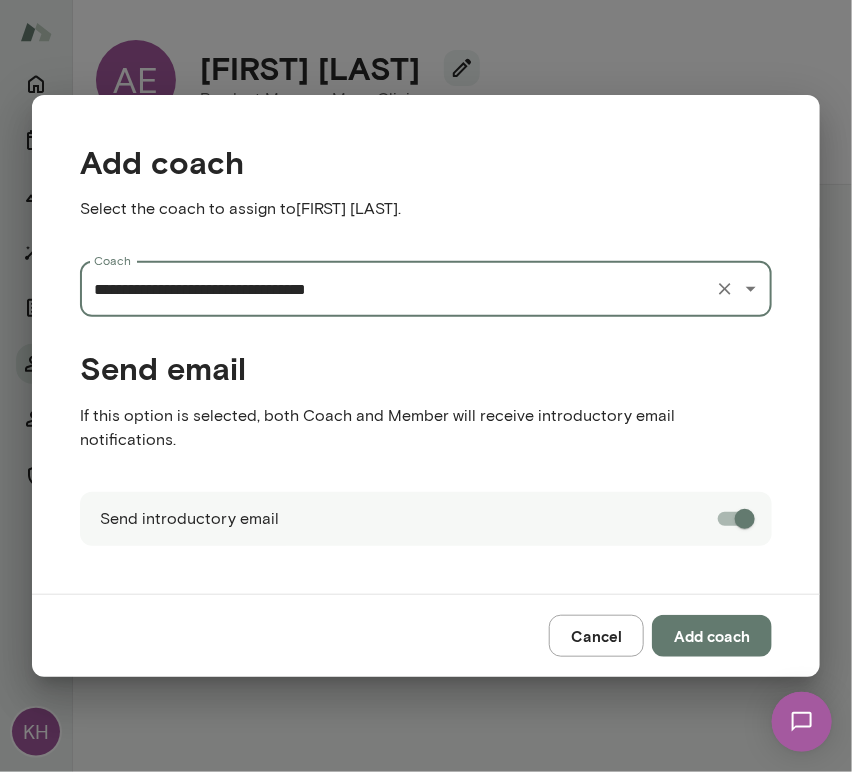 type on "[MASK]" 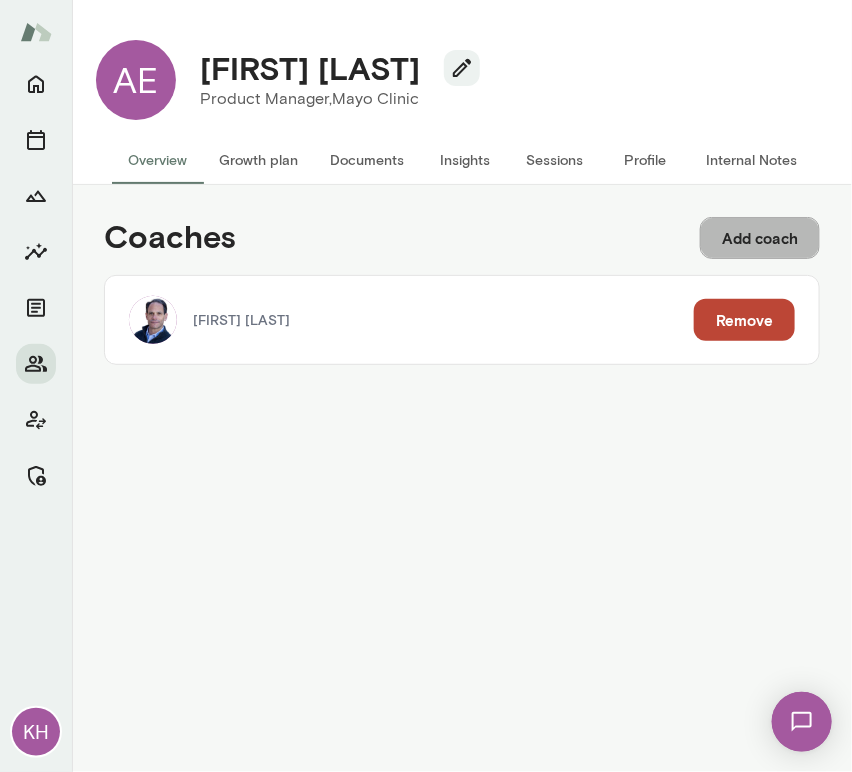 click on "Add coach" at bounding box center (760, 238) 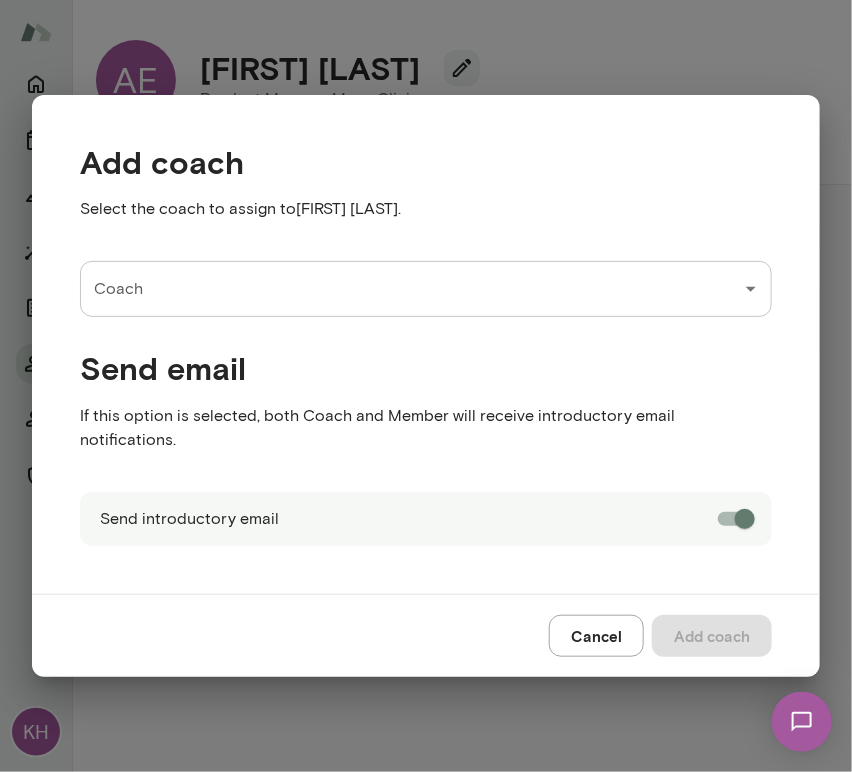 click on "Coach" at bounding box center [411, 289] 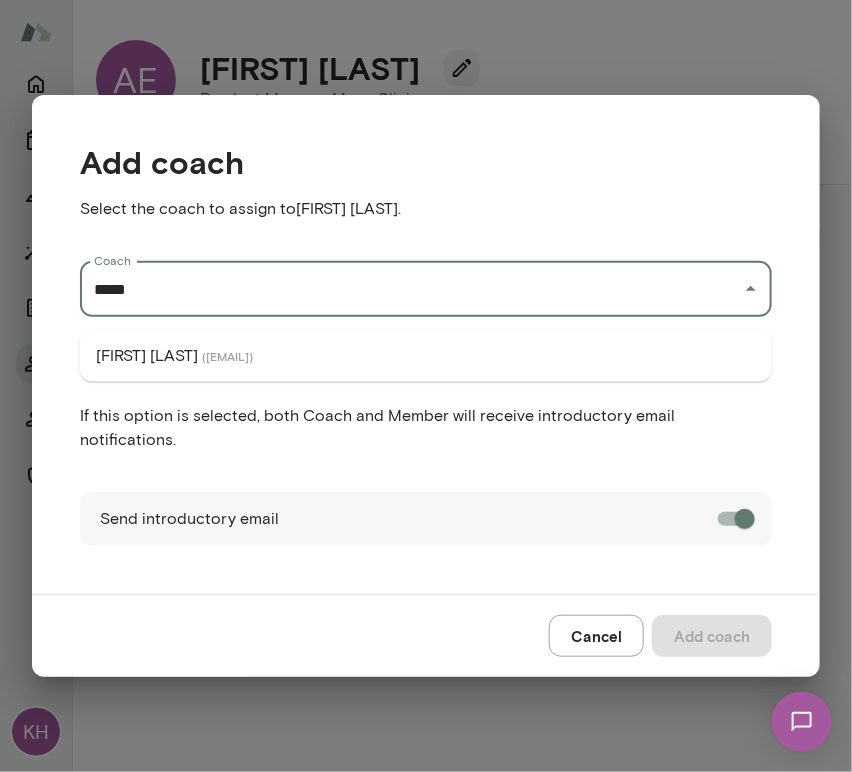 click on "Cheryl Mills ( cherylmills@mento.co )" at bounding box center (426, 356) 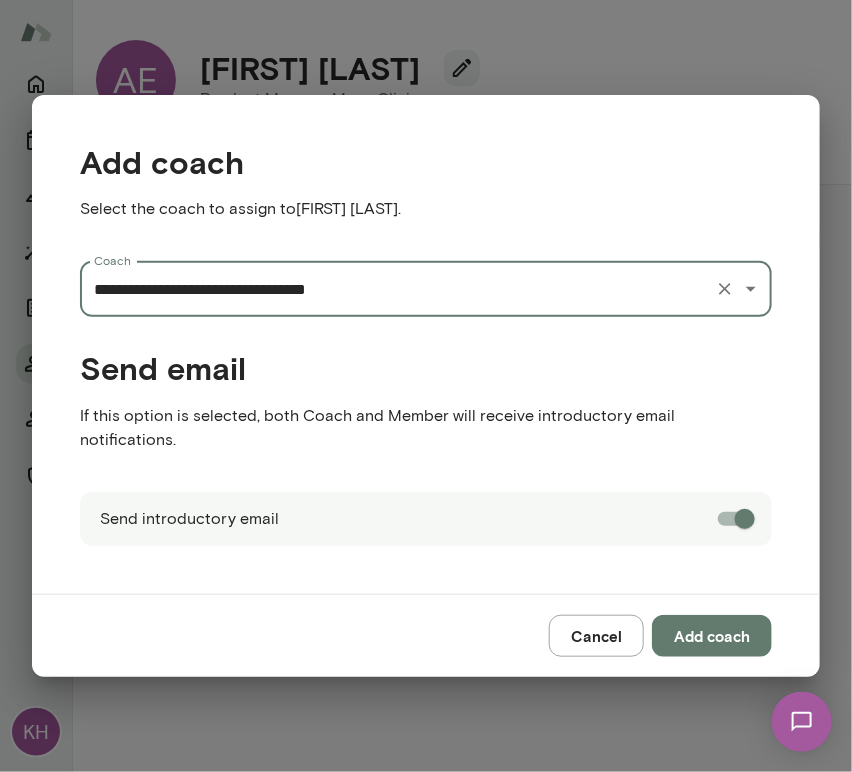 type on "**********" 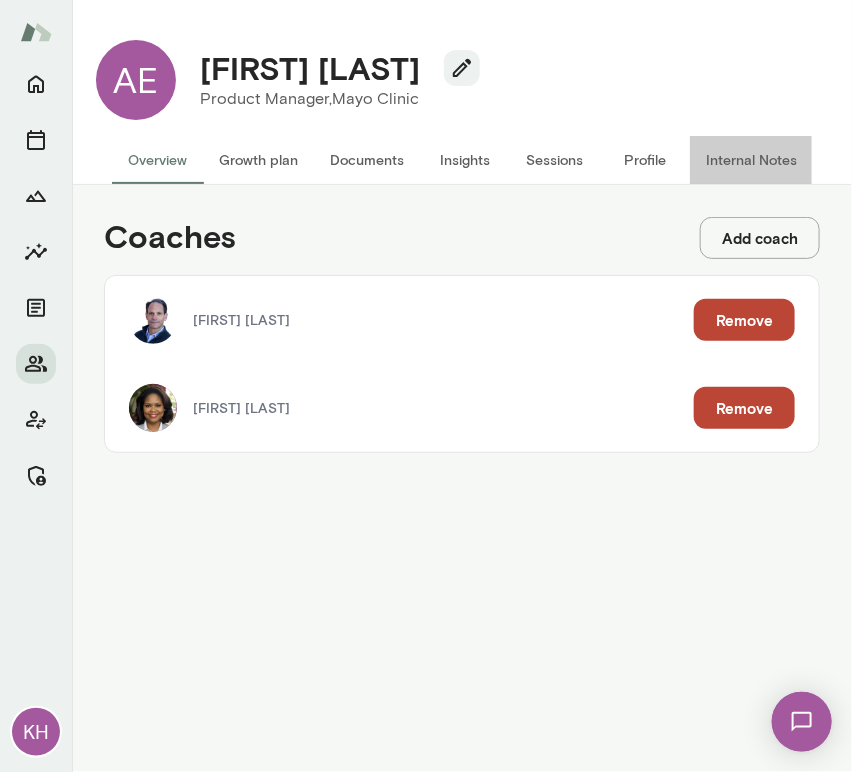 click on "Internal Notes" at bounding box center (751, 160) 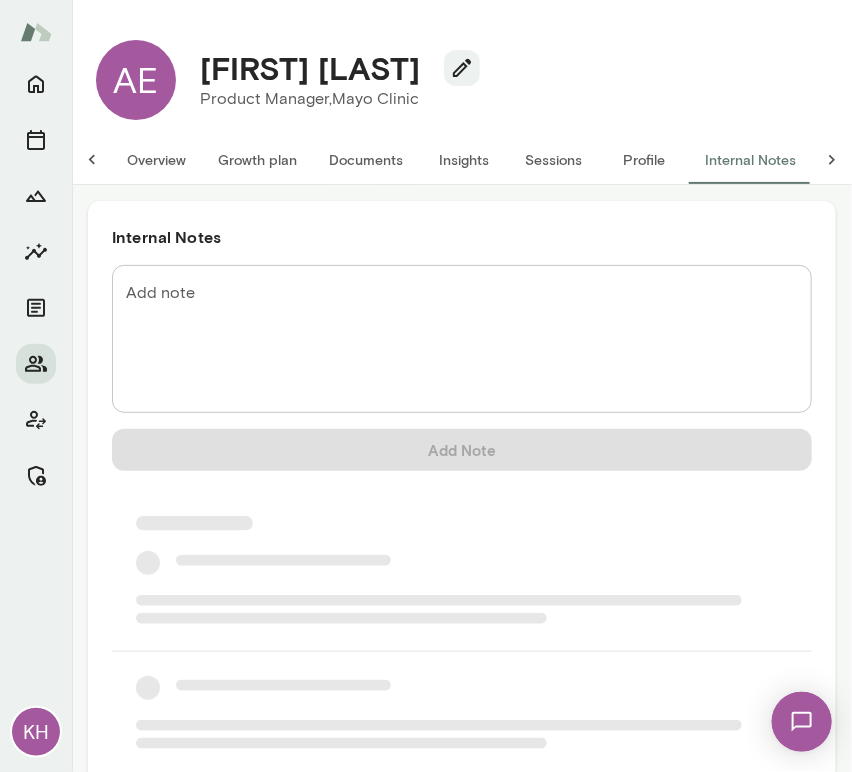scroll, scrollTop: 0, scrollLeft: 16, axis: horizontal 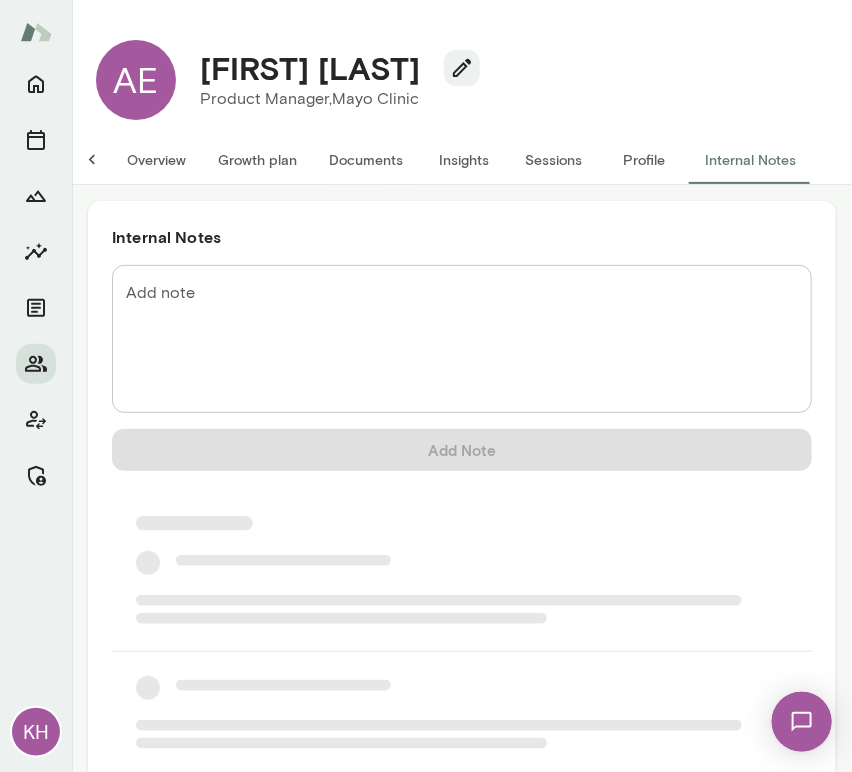 click on "Add note" at bounding box center (462, 339) 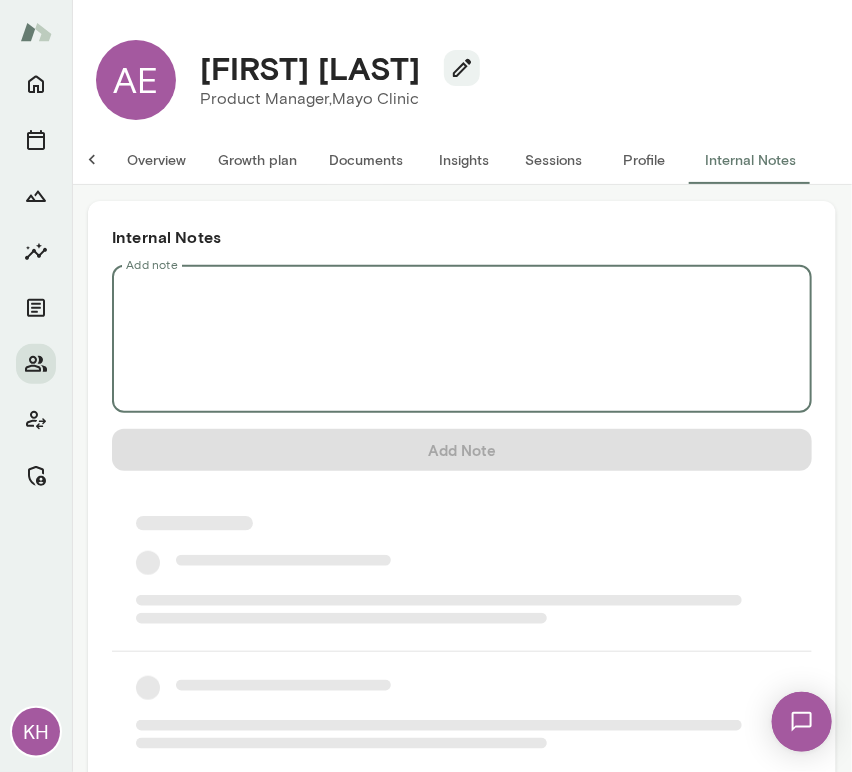 scroll, scrollTop: 0, scrollLeft: 0, axis: both 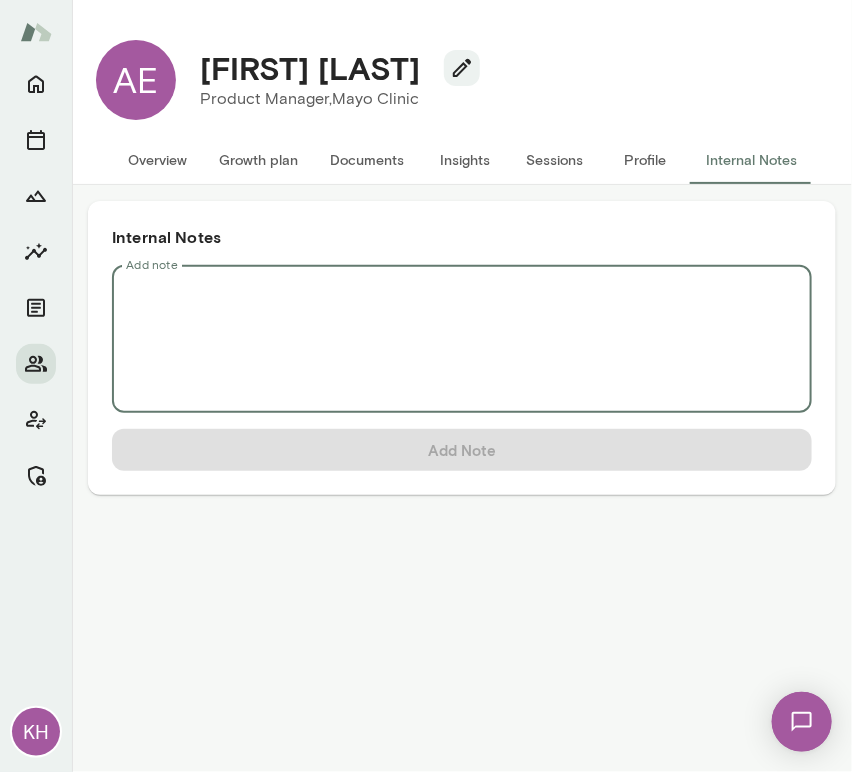type on "*" 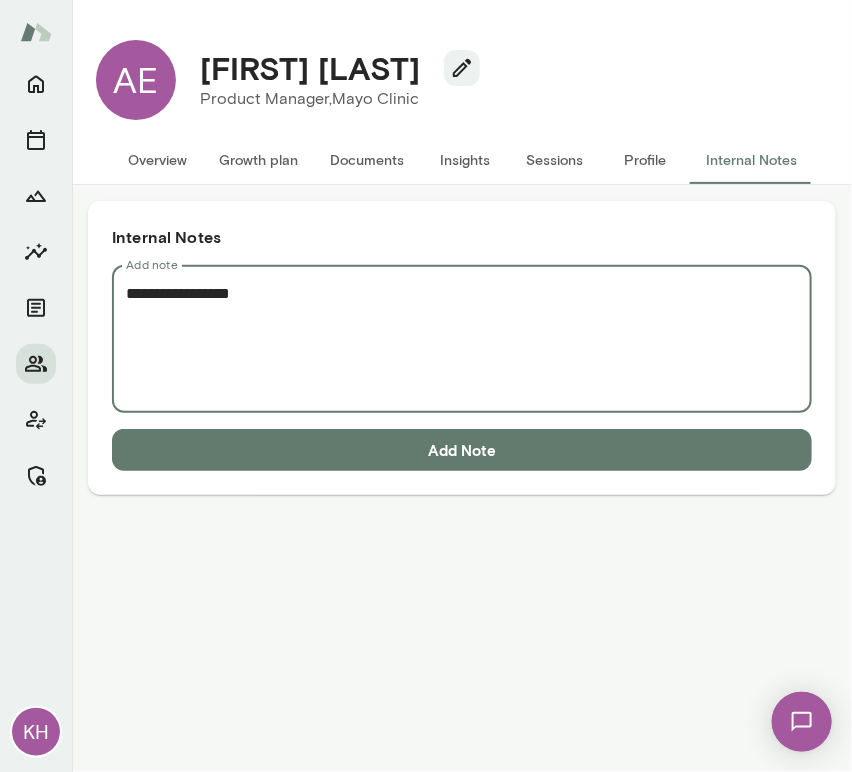 paste on "**********" 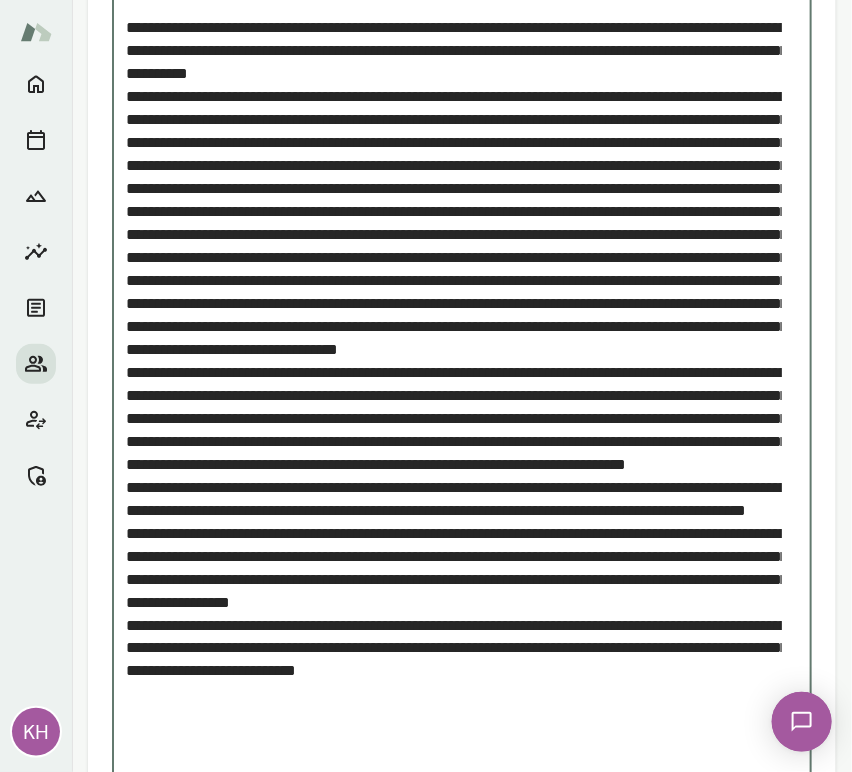 scroll, scrollTop: 0, scrollLeft: 0, axis: both 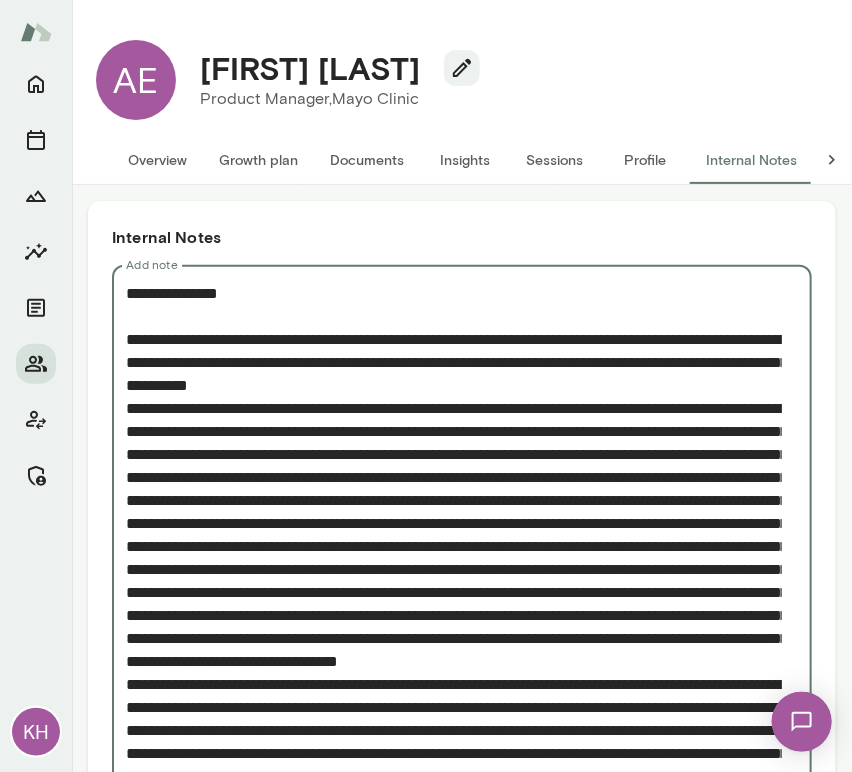 click on "Add note" at bounding box center (454, 684) 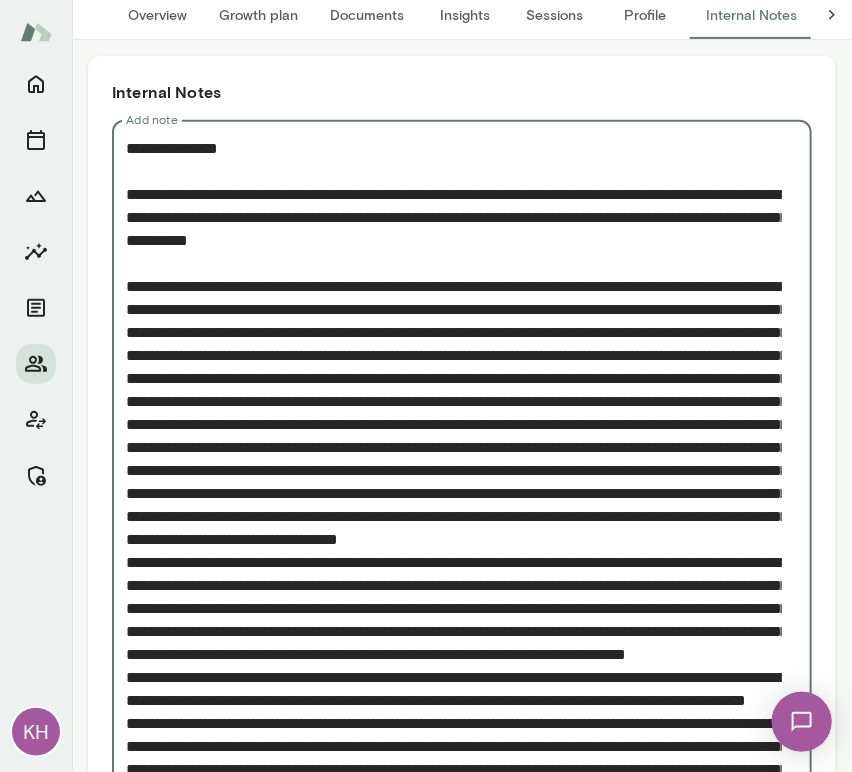 scroll, scrollTop: 183, scrollLeft: 0, axis: vertical 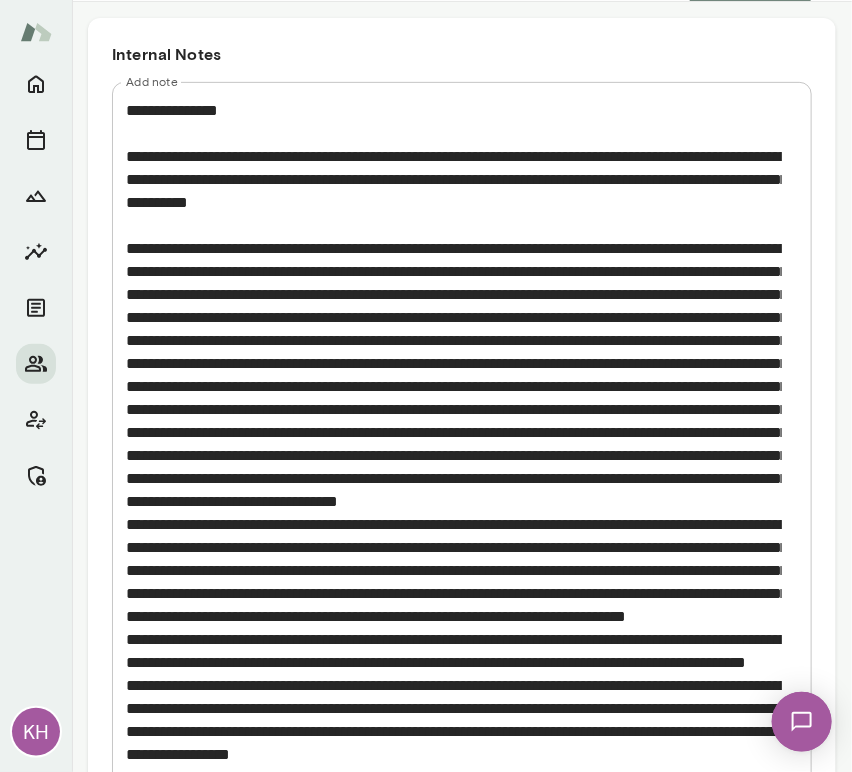 click on "* Add note" at bounding box center [462, 512] 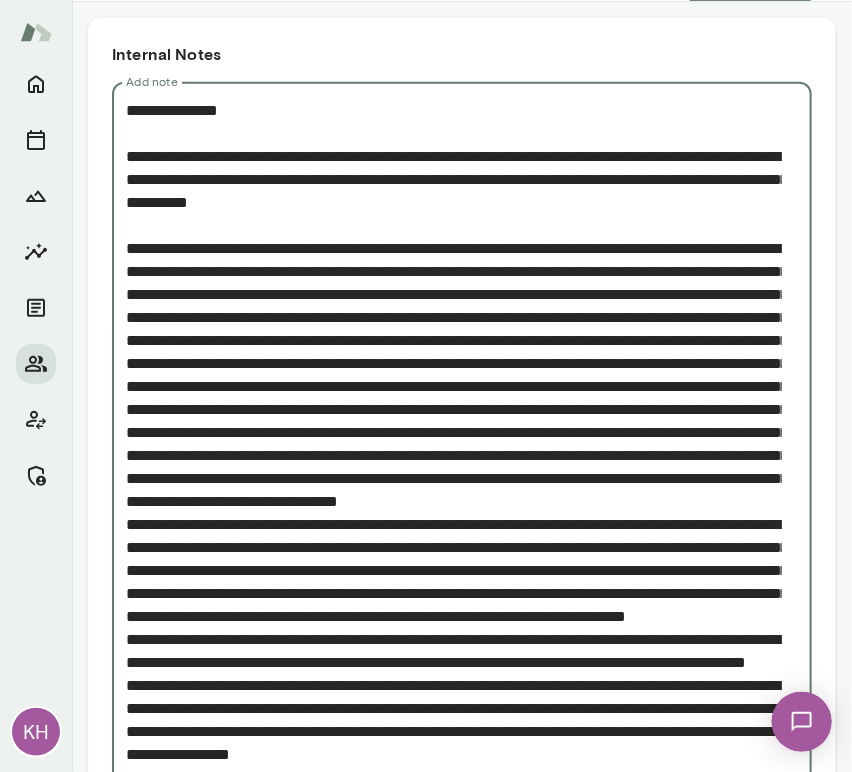 click on "Add note" at bounding box center [454, 513] 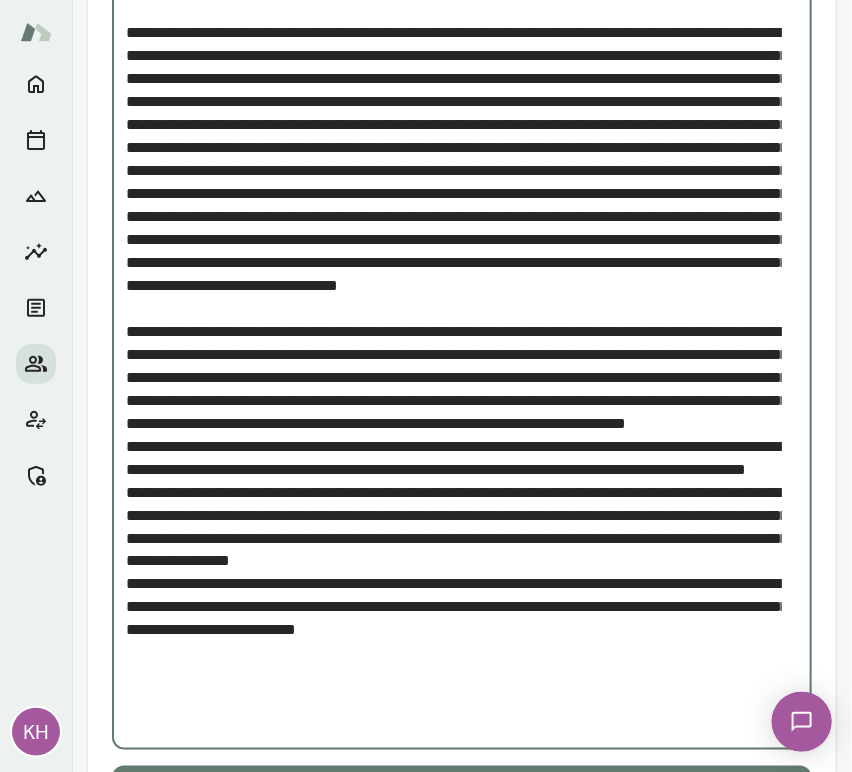 scroll, scrollTop: 474, scrollLeft: 0, axis: vertical 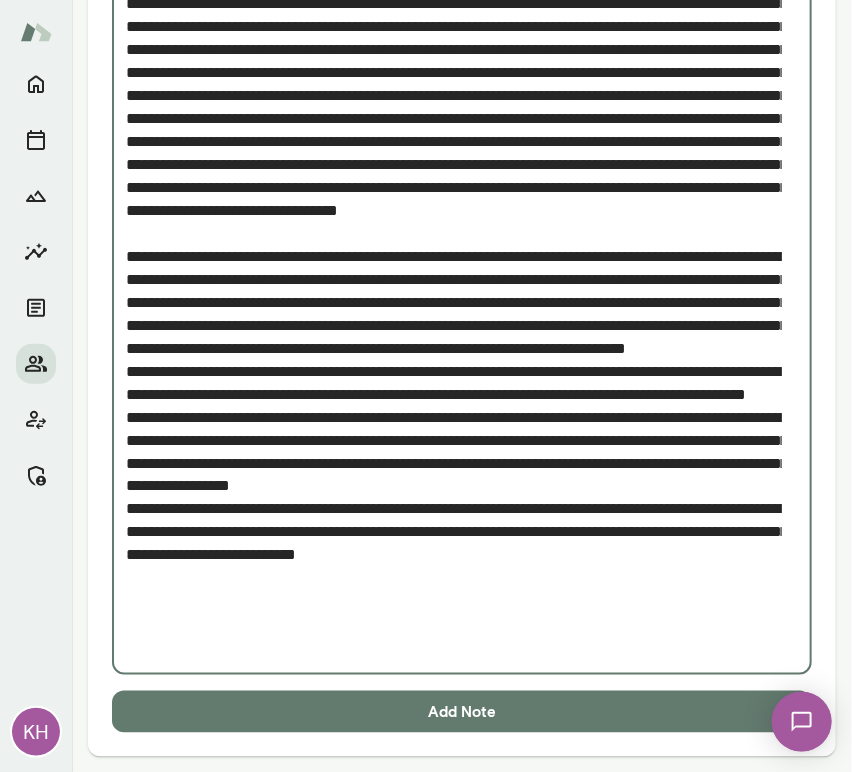 click on "Add note" at bounding box center [454, 233] 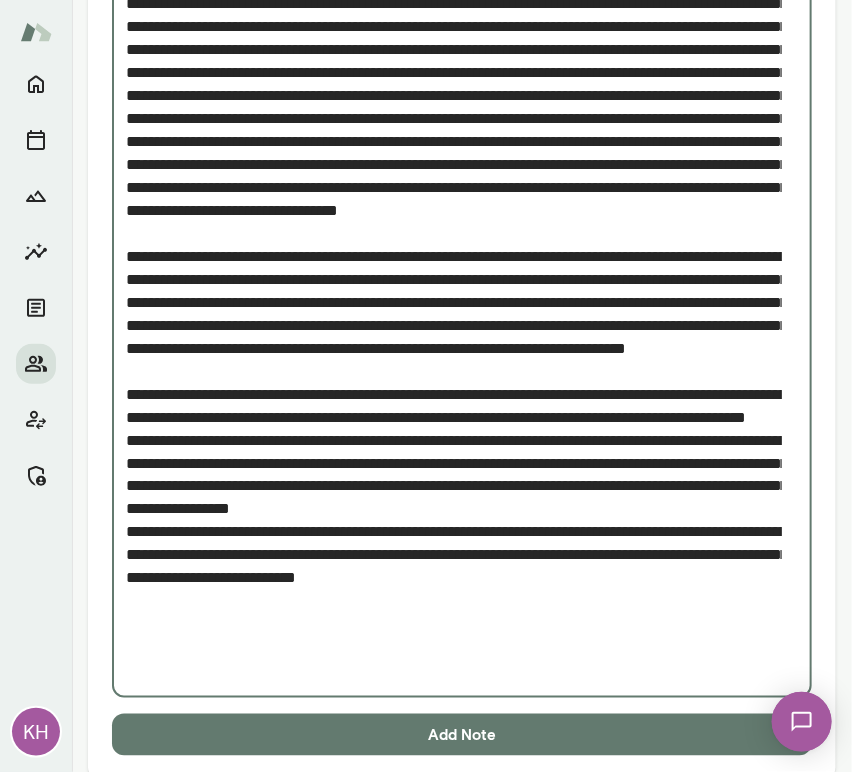 scroll, scrollTop: 497, scrollLeft: 0, axis: vertical 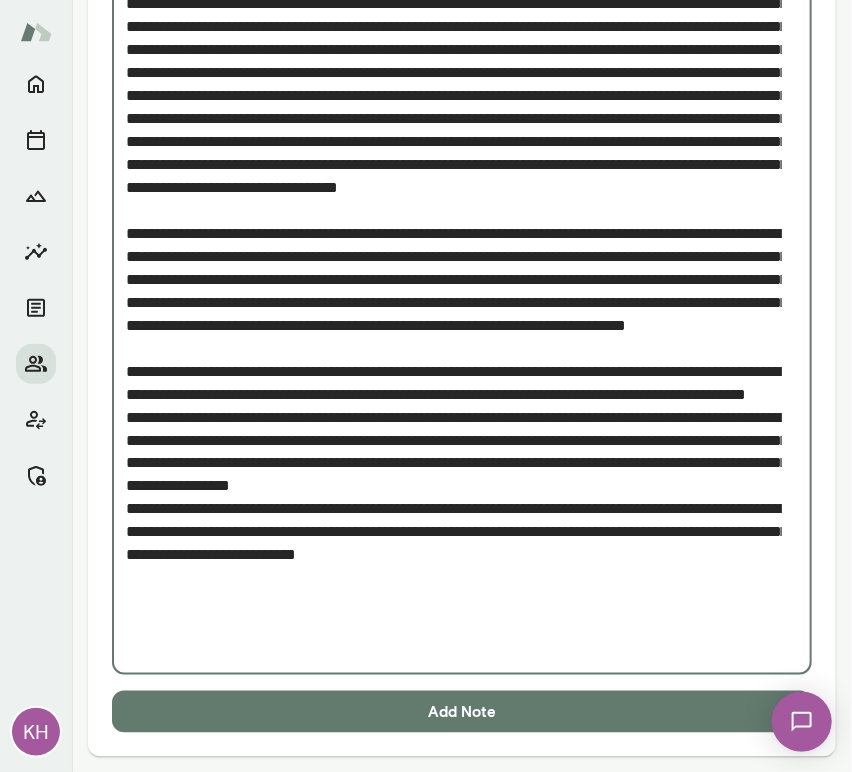 click on "Add note" at bounding box center [454, 222] 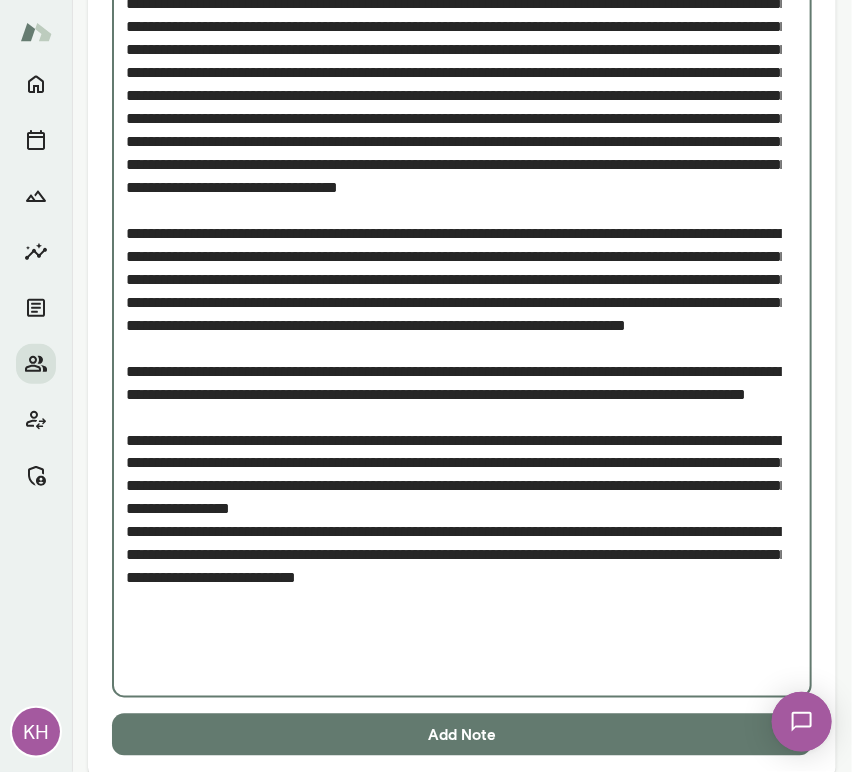 click on "Add note" at bounding box center [454, 233] 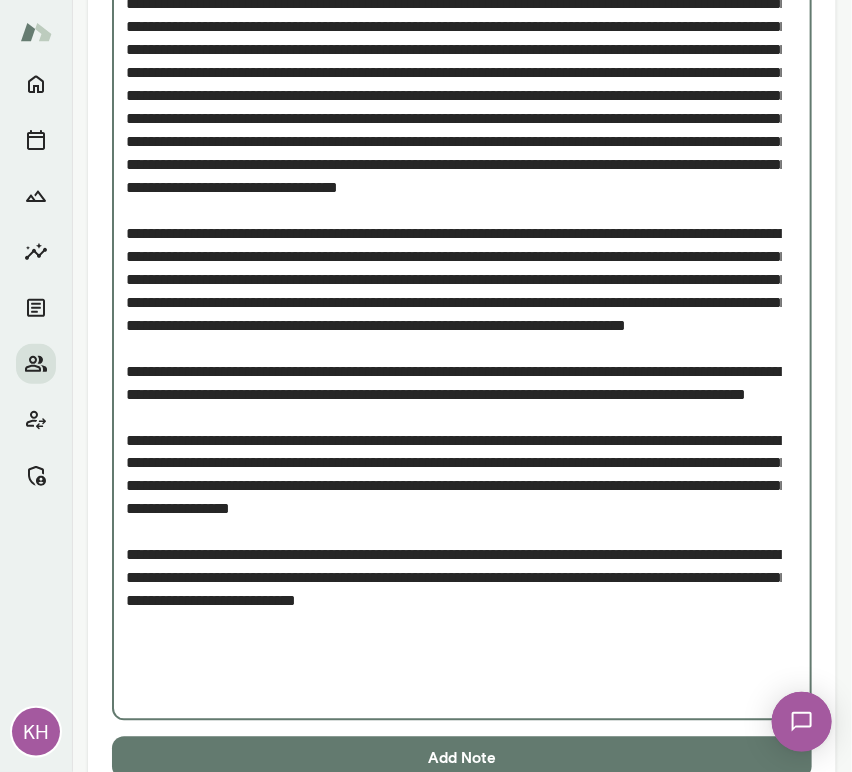 scroll, scrollTop: 544, scrollLeft: 0, axis: vertical 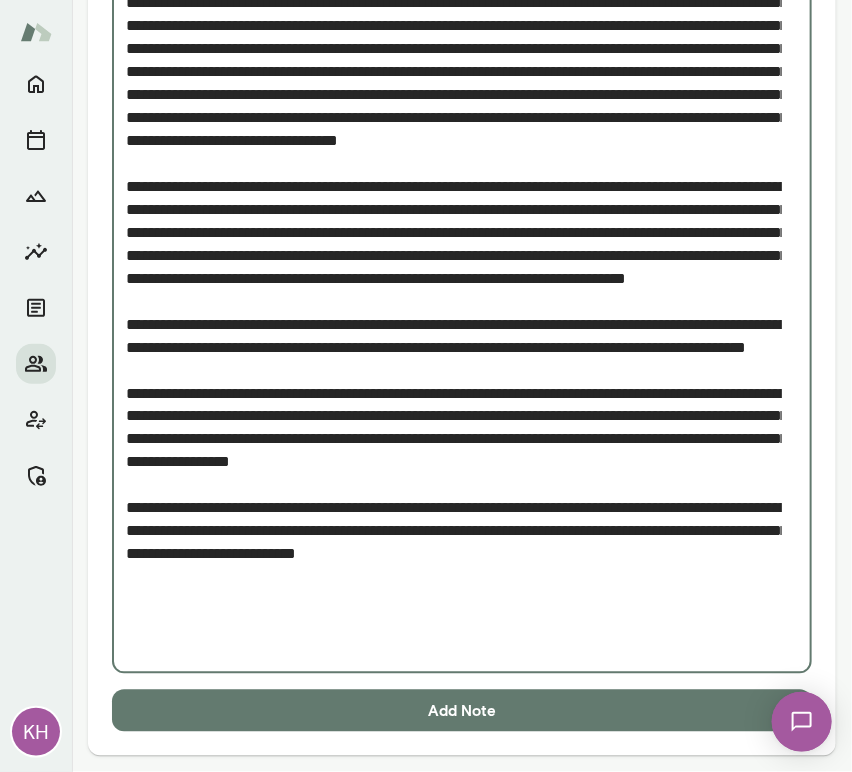 type on "**********" 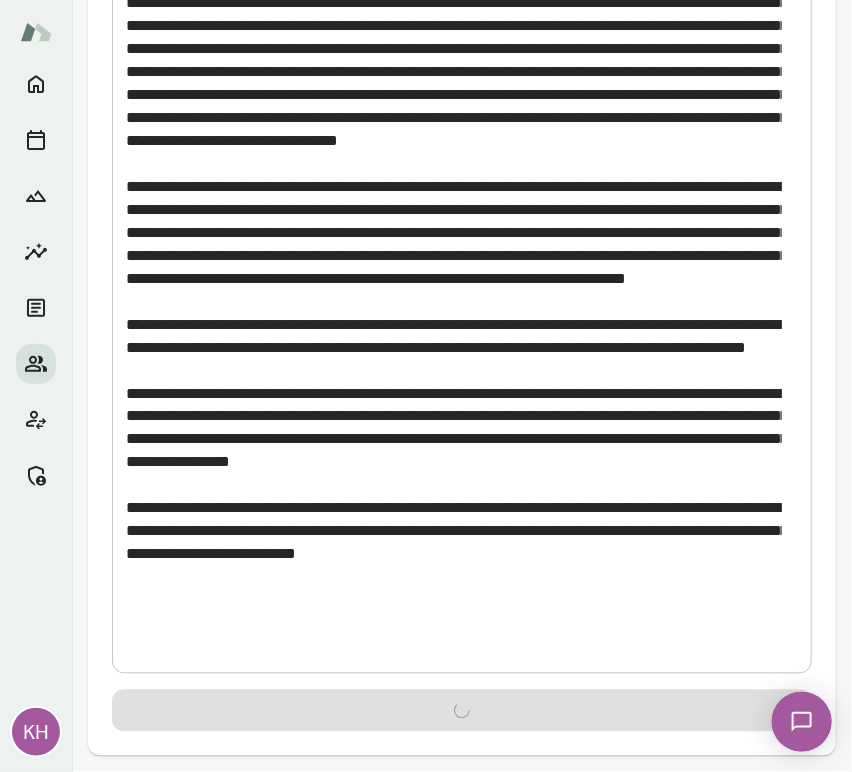 type 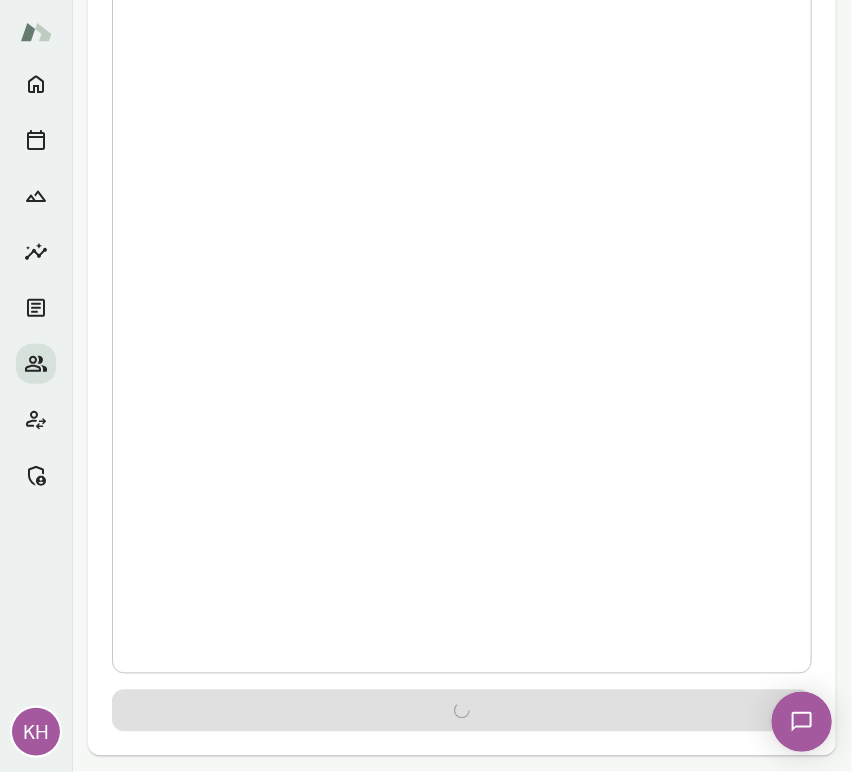 scroll, scrollTop: 0, scrollLeft: 0, axis: both 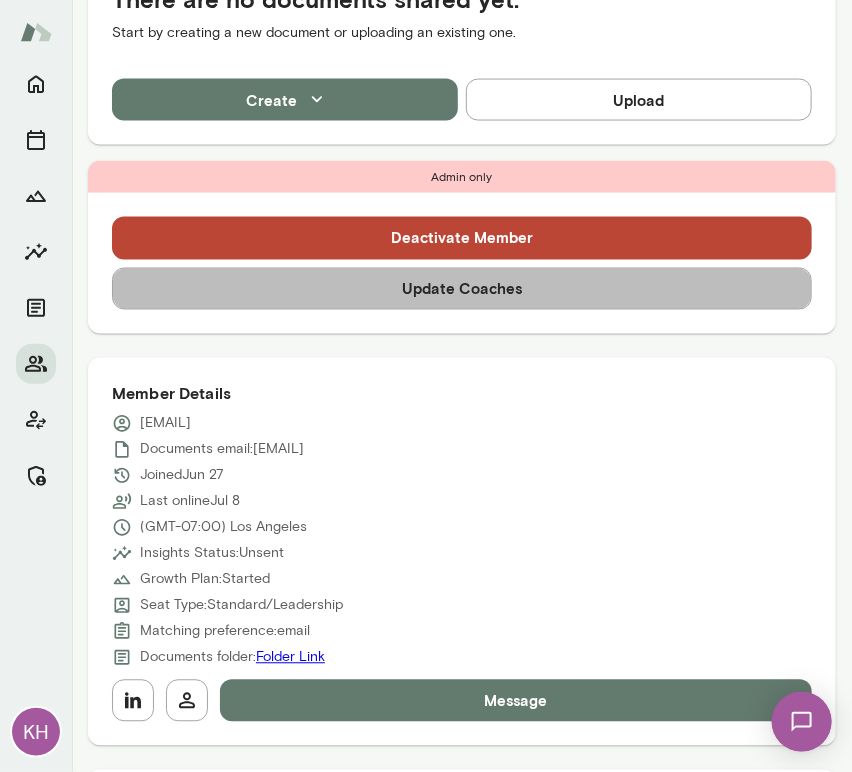 click on "Update Coaches" at bounding box center (462, 289) 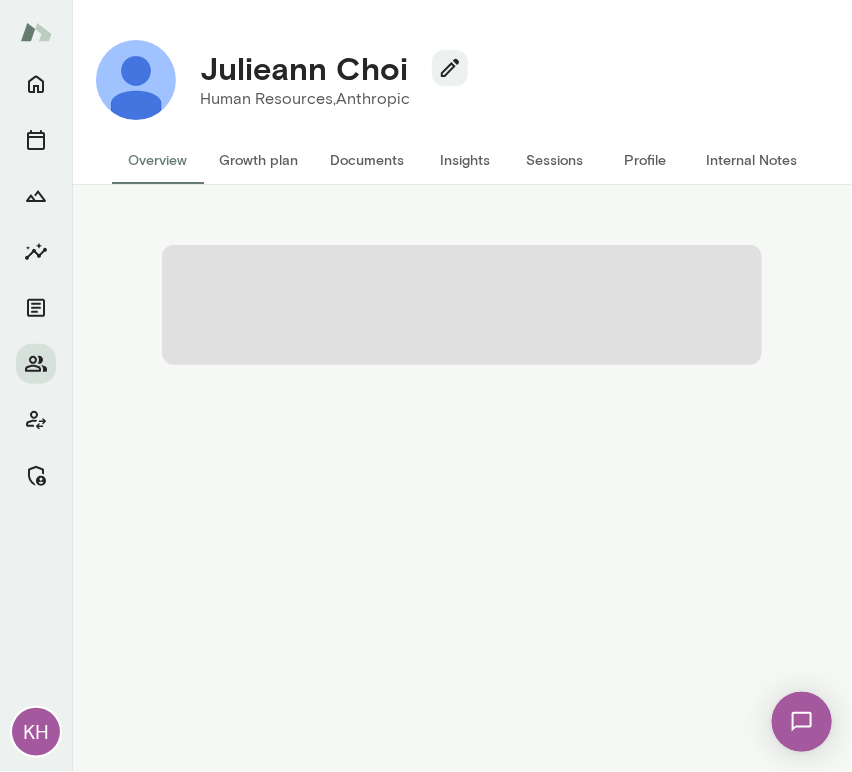 scroll, scrollTop: 0, scrollLeft: 0, axis: both 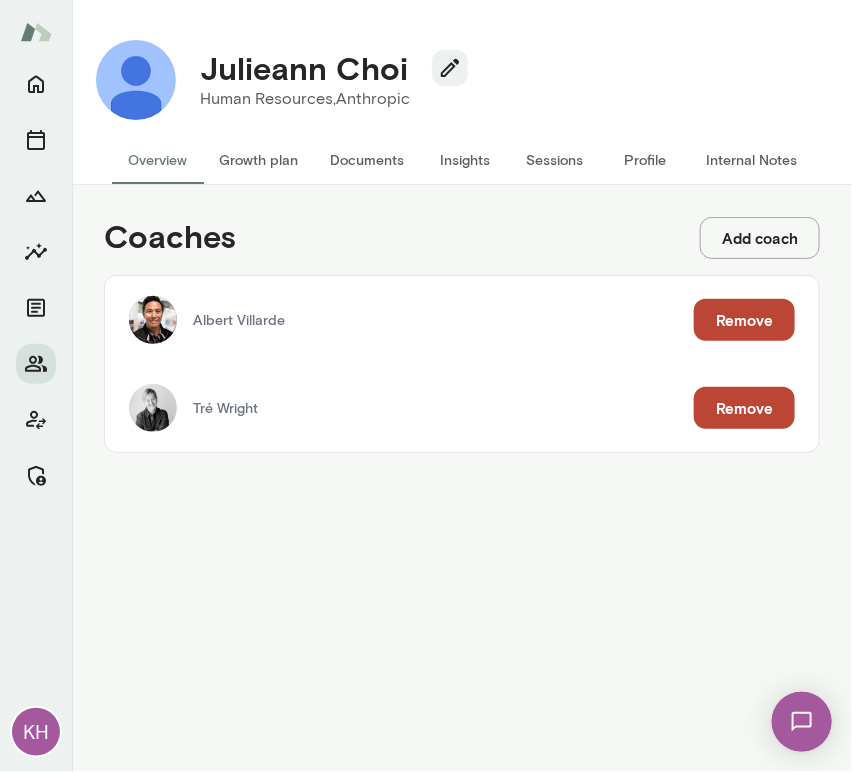 click on "Remove" at bounding box center [744, 320] 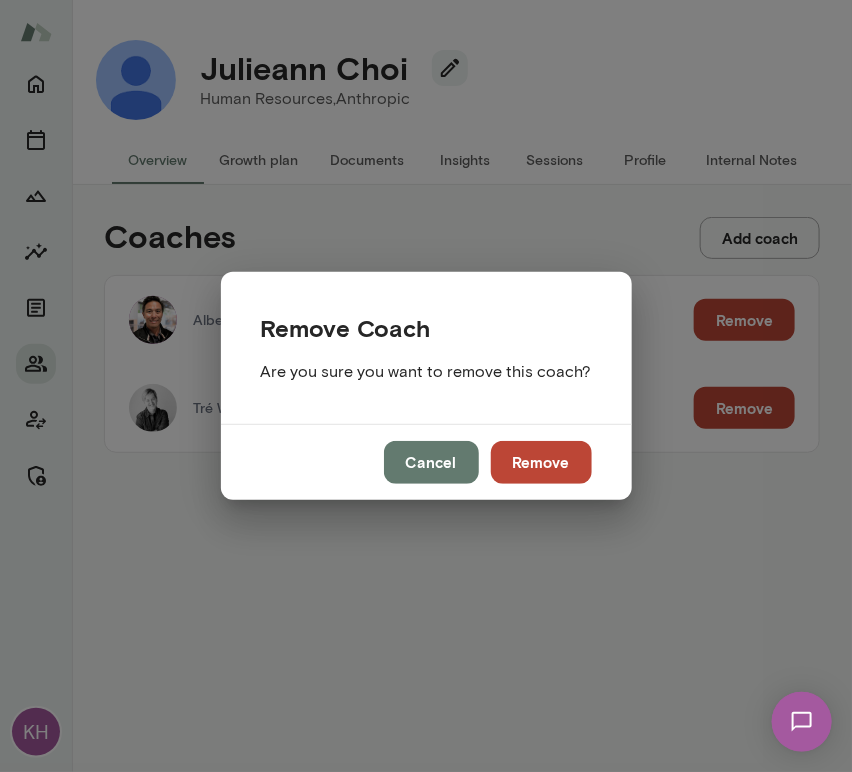 click on "Remove" at bounding box center [541, 462] 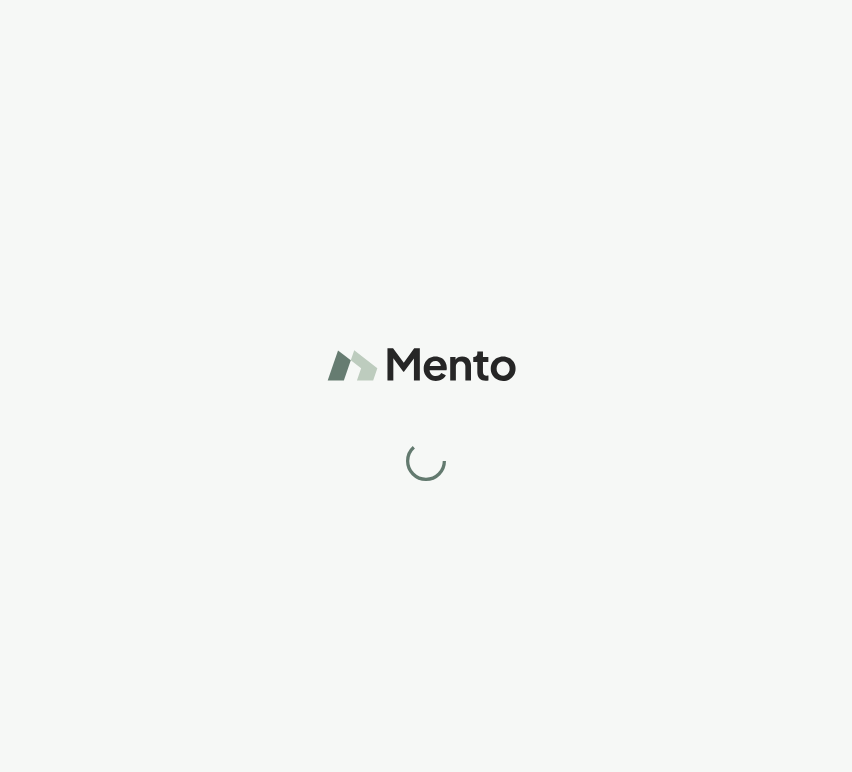 scroll, scrollTop: 0, scrollLeft: 0, axis: both 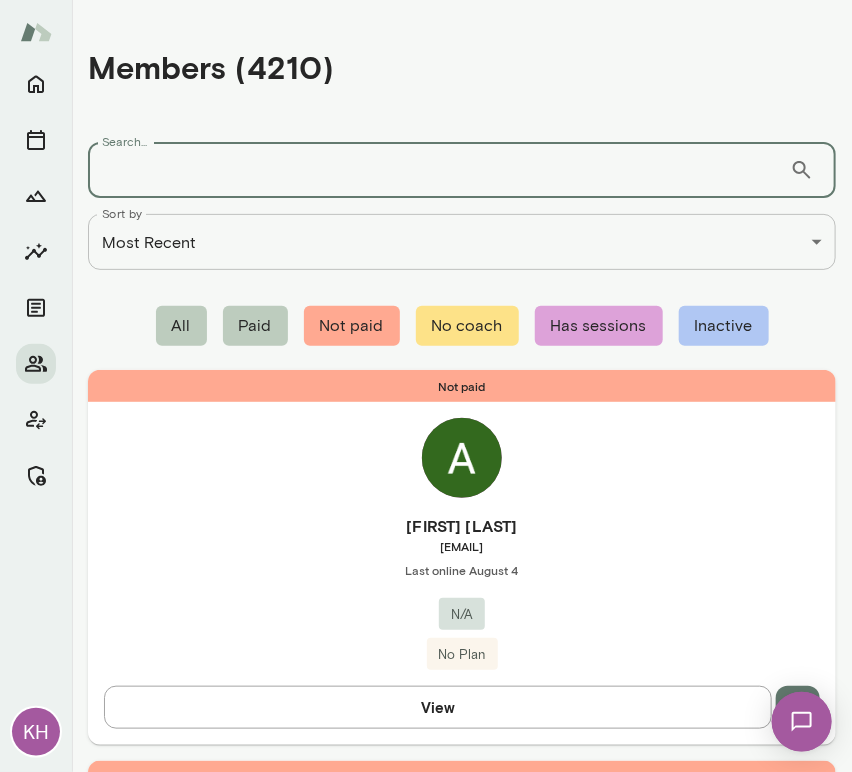 click on "Search..." at bounding box center (439, 170) 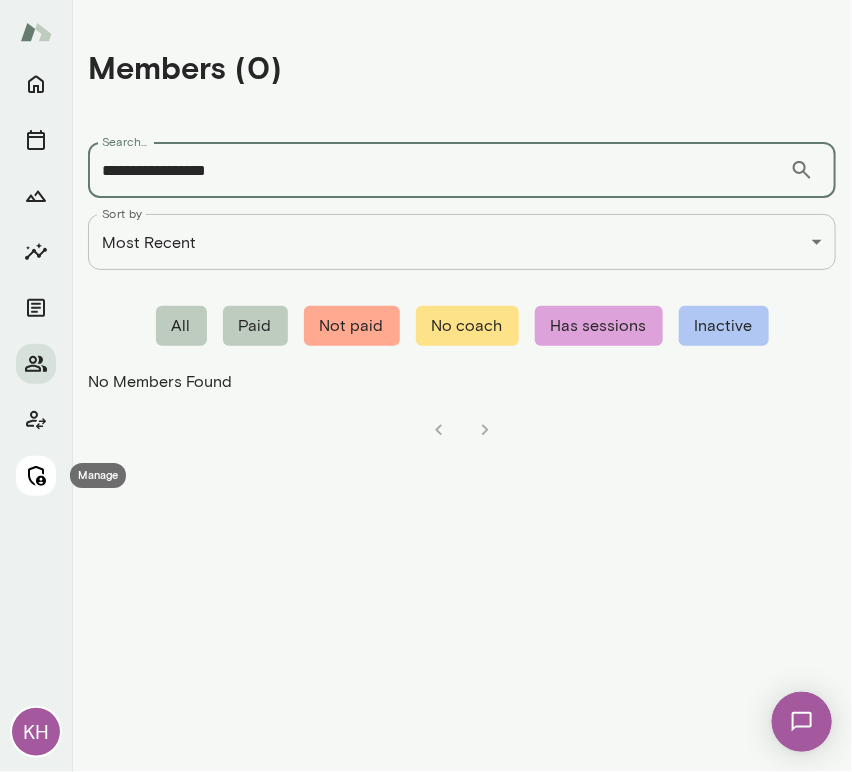 type on "**********" 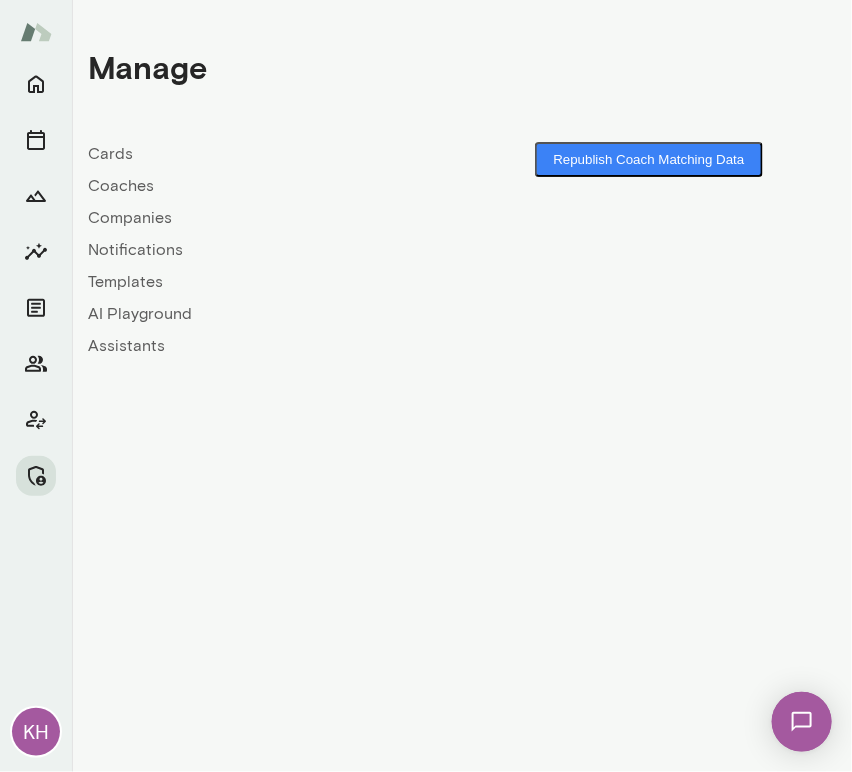 click on "Coaches" at bounding box center (275, 186) 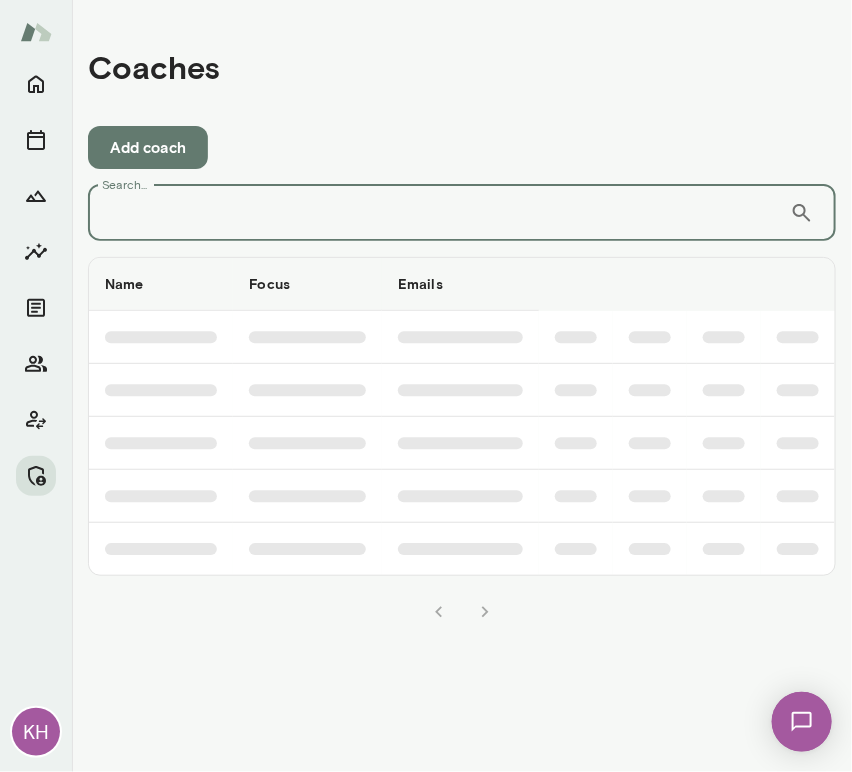 click on "Search..." at bounding box center (439, 213) 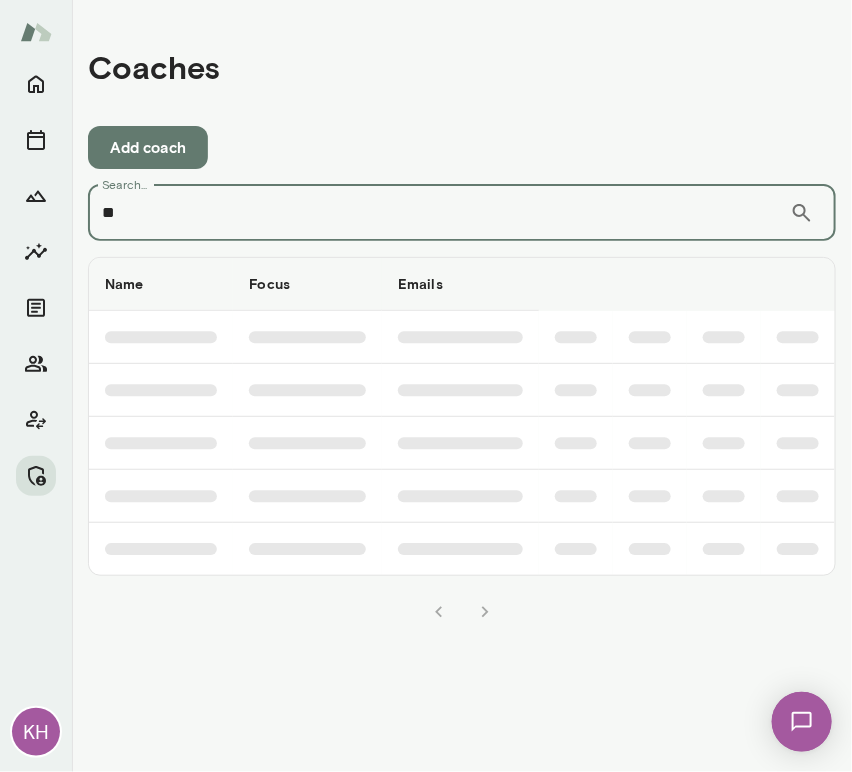 type on "***" 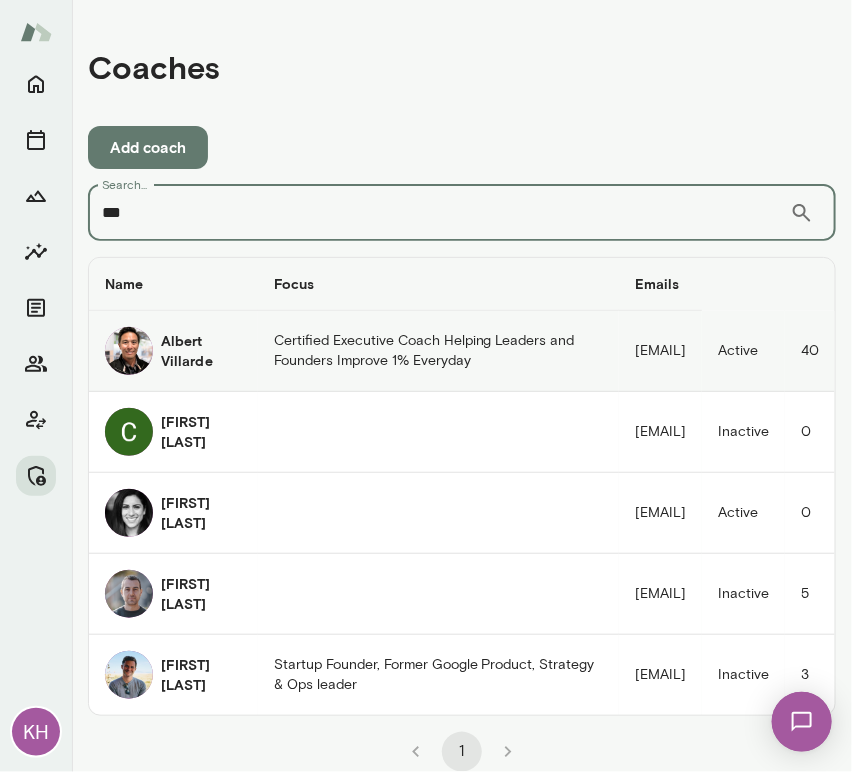 click on "Albert Villarde" at bounding box center [201, 351] 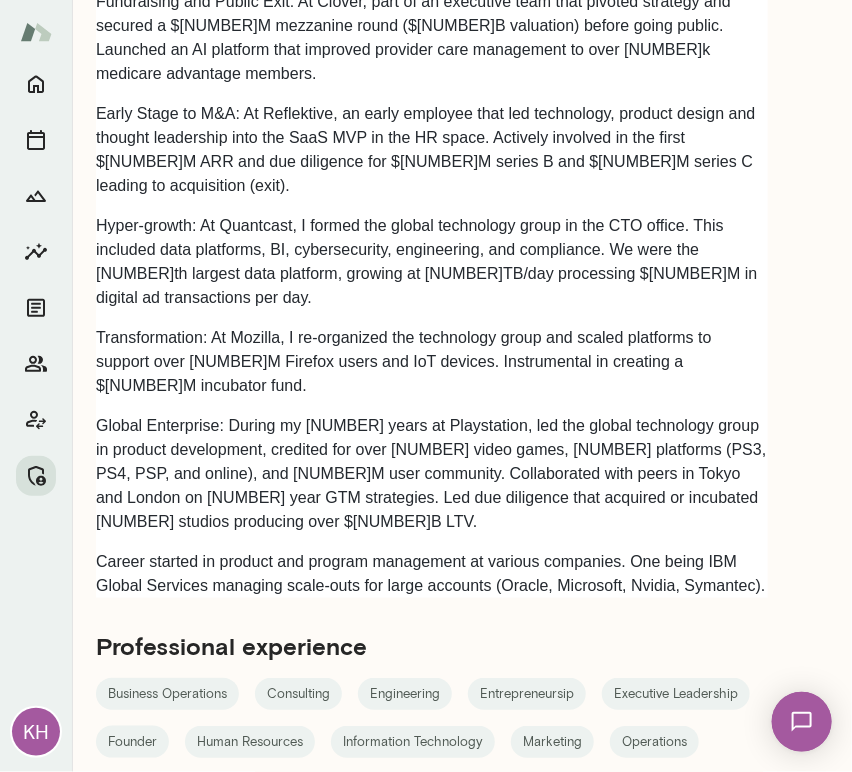 scroll, scrollTop: 2531, scrollLeft: 0, axis: vertical 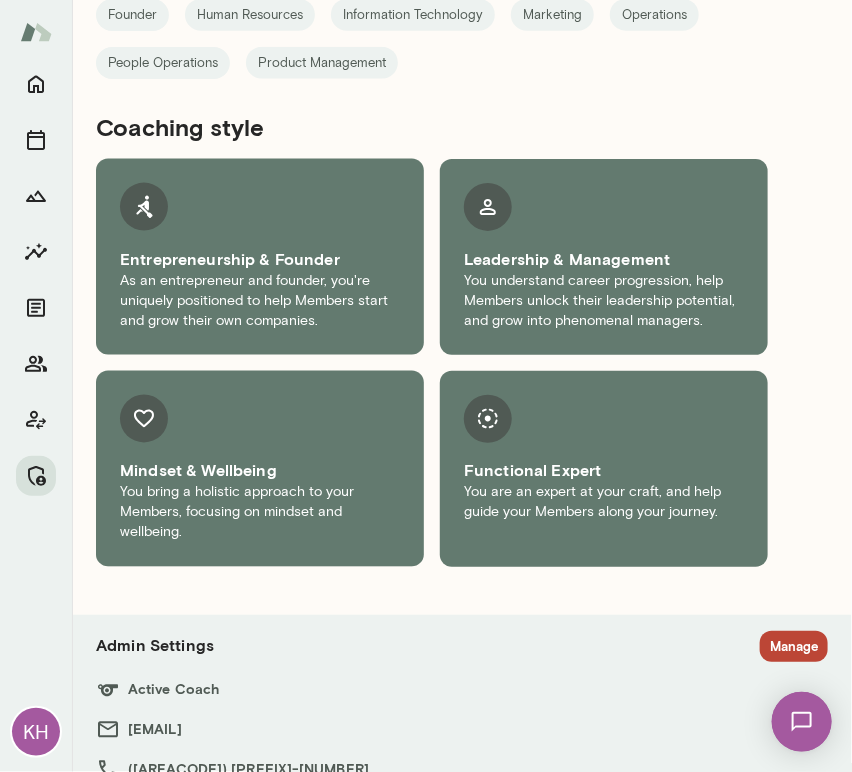 click on "Manage" at bounding box center [794, 646] 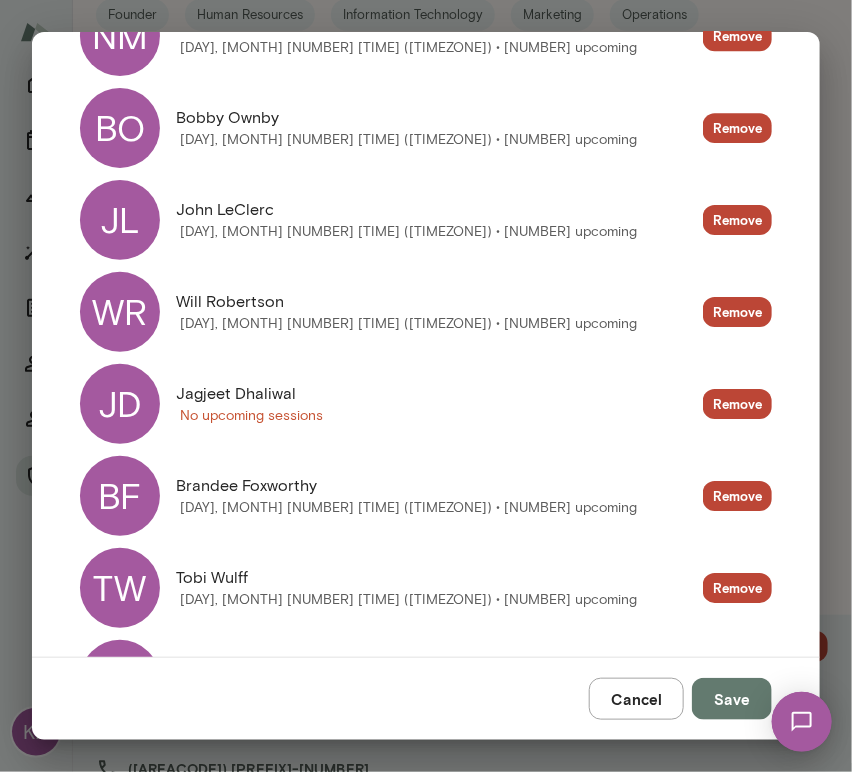 scroll, scrollTop: 1574, scrollLeft: 0, axis: vertical 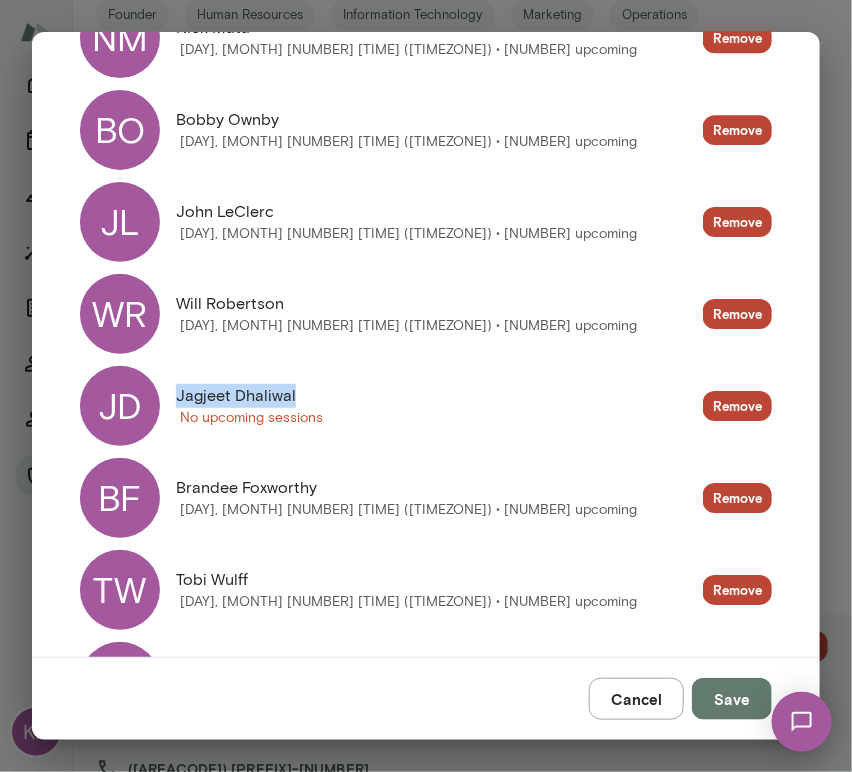 drag, startPoint x: 261, startPoint y: 389, endPoint x: 174, endPoint y: 393, distance: 87.0919 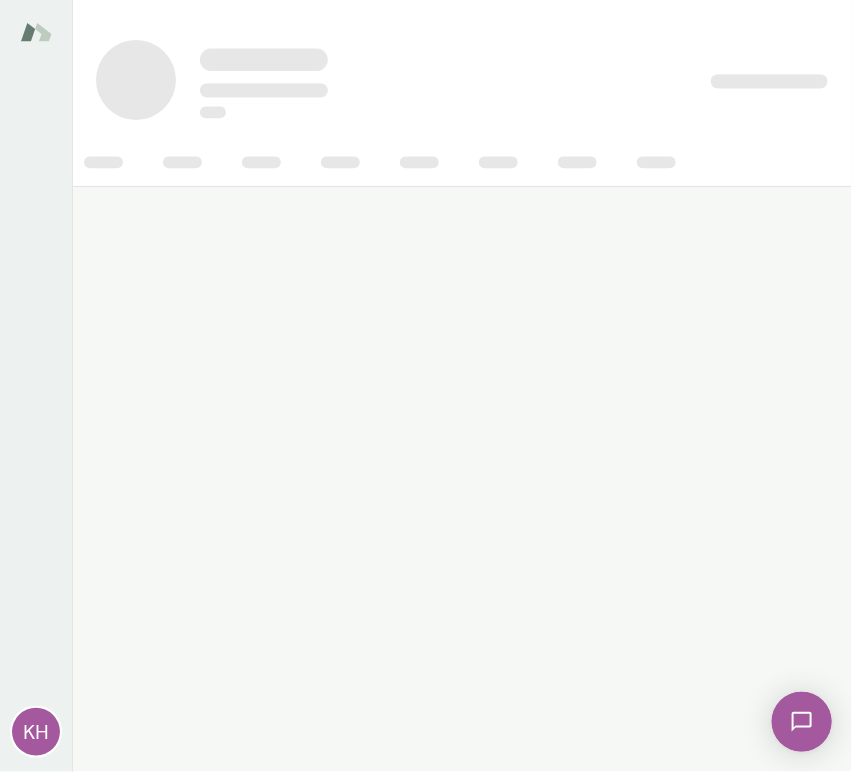 scroll, scrollTop: 0, scrollLeft: 0, axis: both 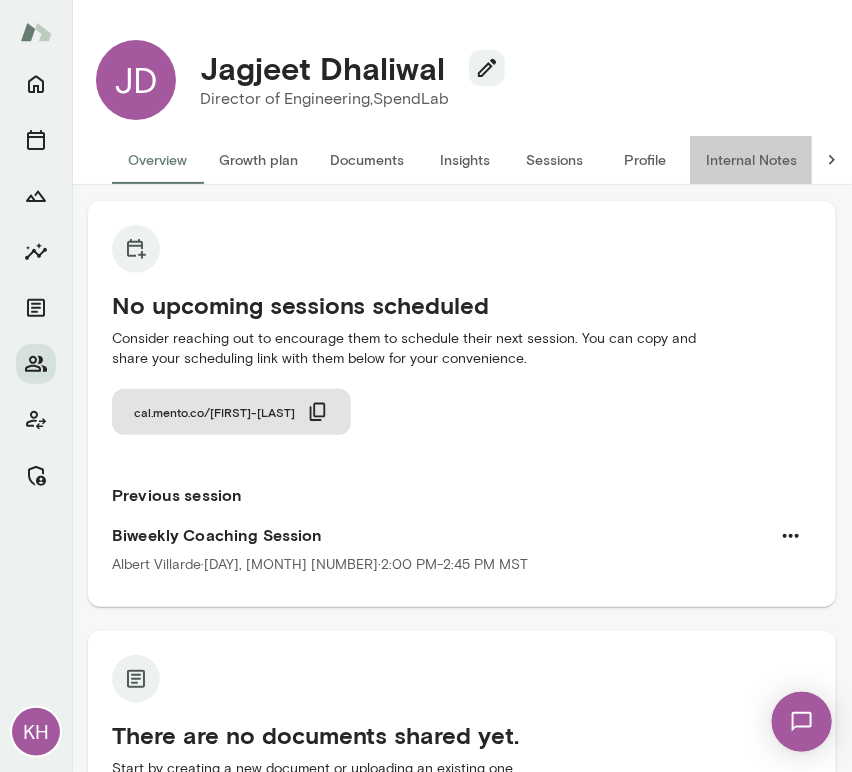 click on "Internal Notes" at bounding box center (751, 160) 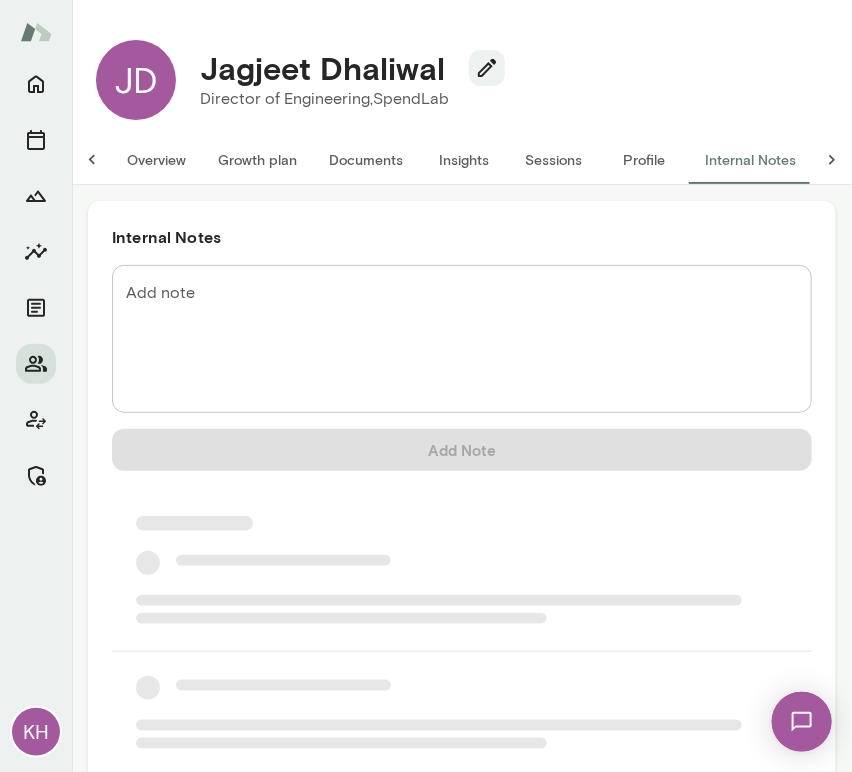 scroll, scrollTop: 0, scrollLeft: 16, axis: horizontal 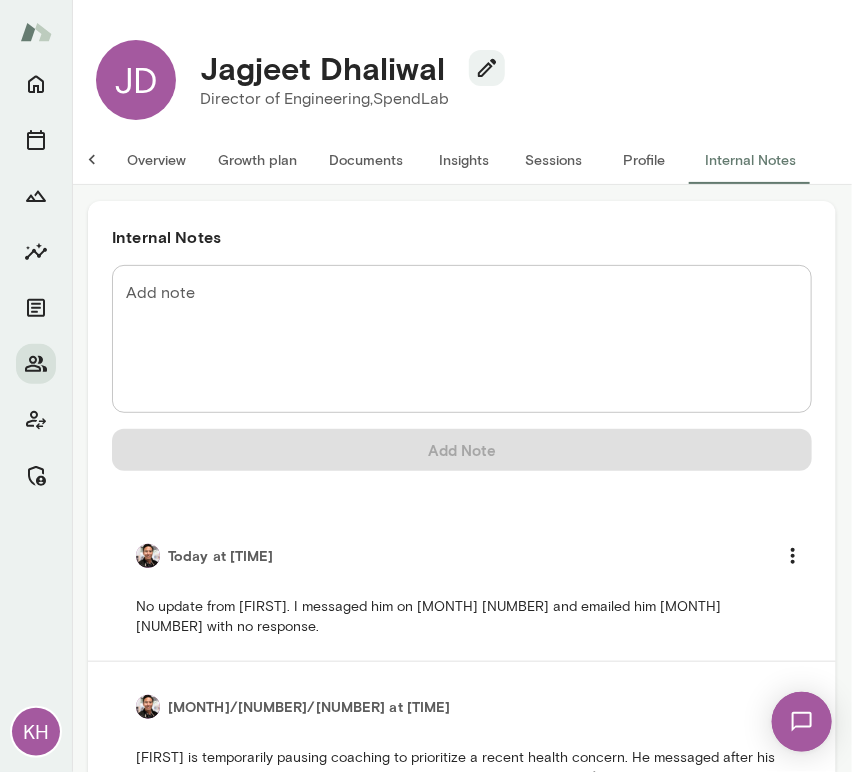 click on "Overview" at bounding box center [156, 160] 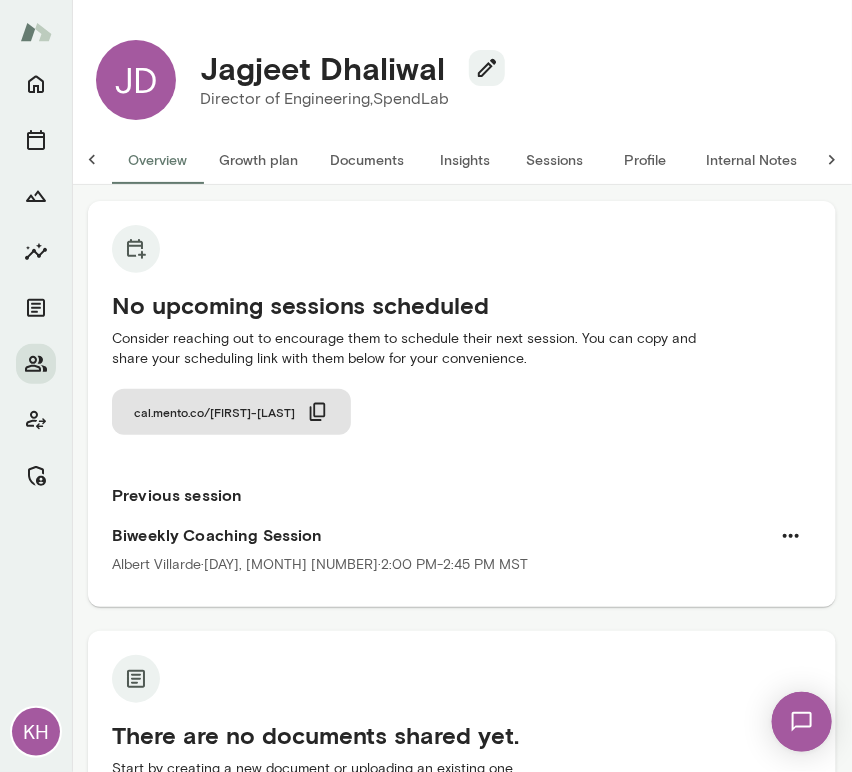 scroll, scrollTop: 0, scrollLeft: 0, axis: both 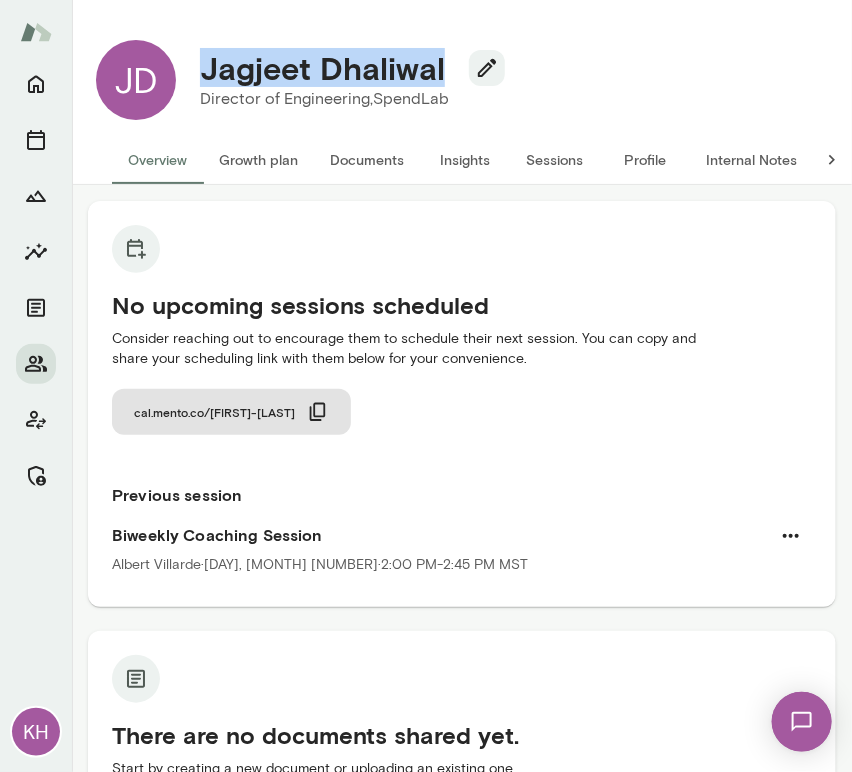 drag, startPoint x: 446, startPoint y: 74, endPoint x: 201, endPoint y: 68, distance: 245.07346 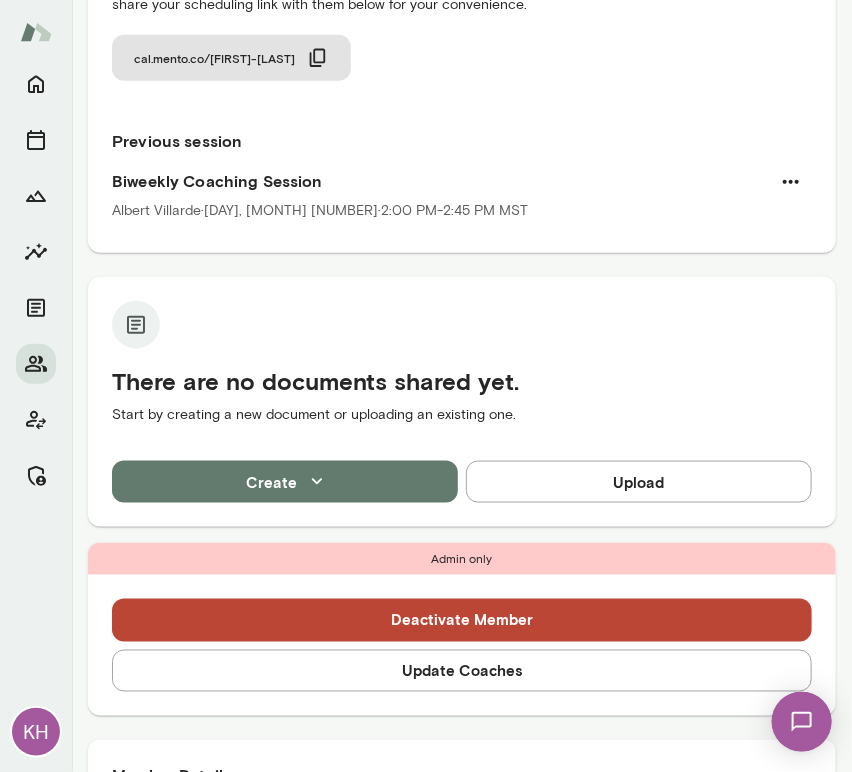scroll, scrollTop: 0, scrollLeft: 0, axis: both 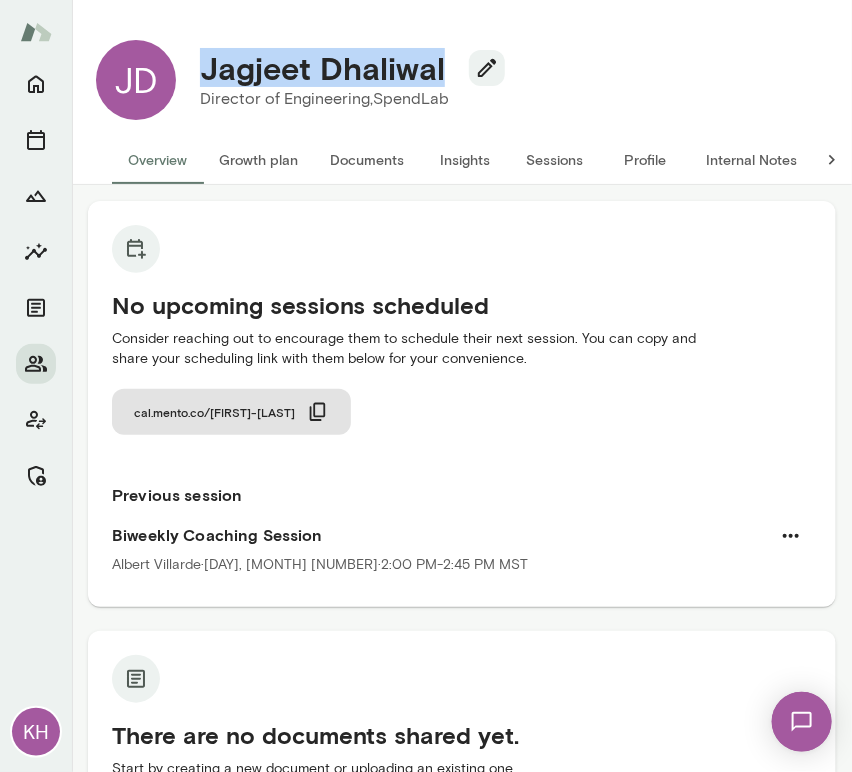 click on "Internal Notes" at bounding box center (751, 160) 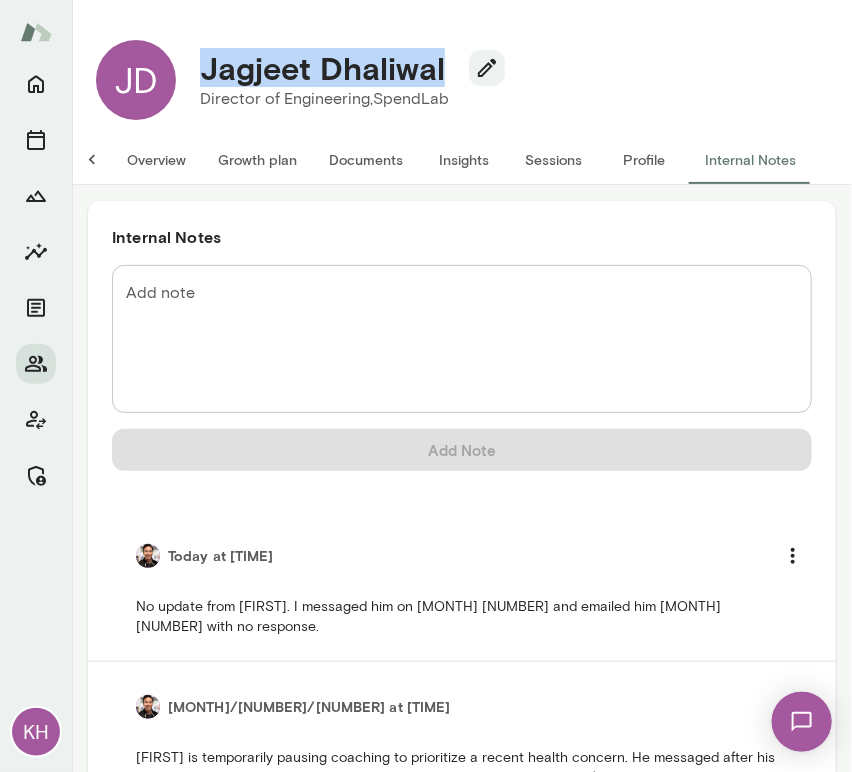scroll, scrollTop: 0, scrollLeft: 16, axis: horizontal 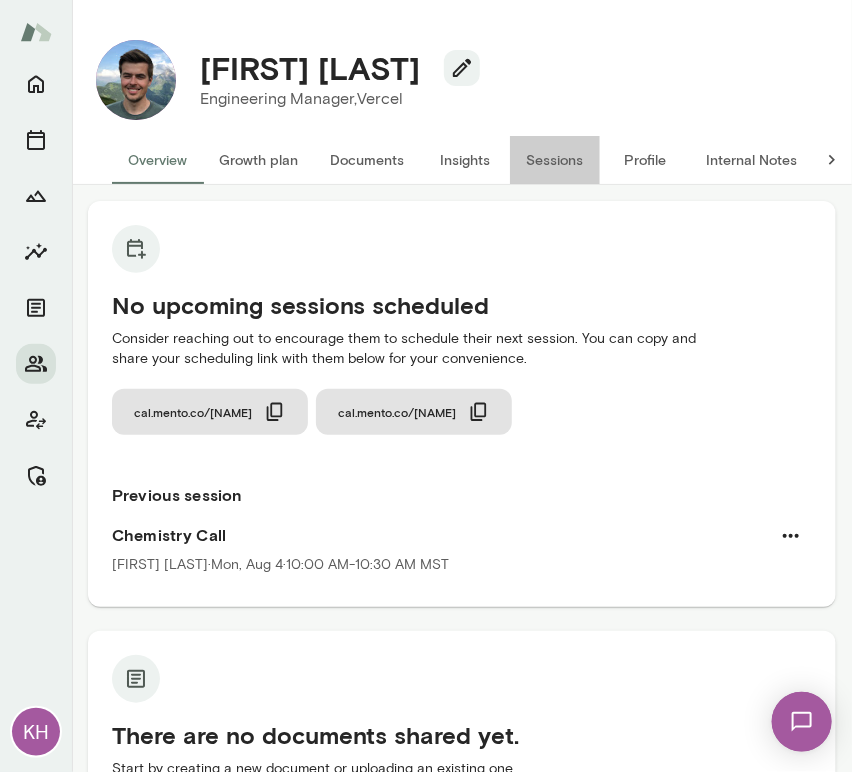 click on "Sessions" at bounding box center [555, 160] 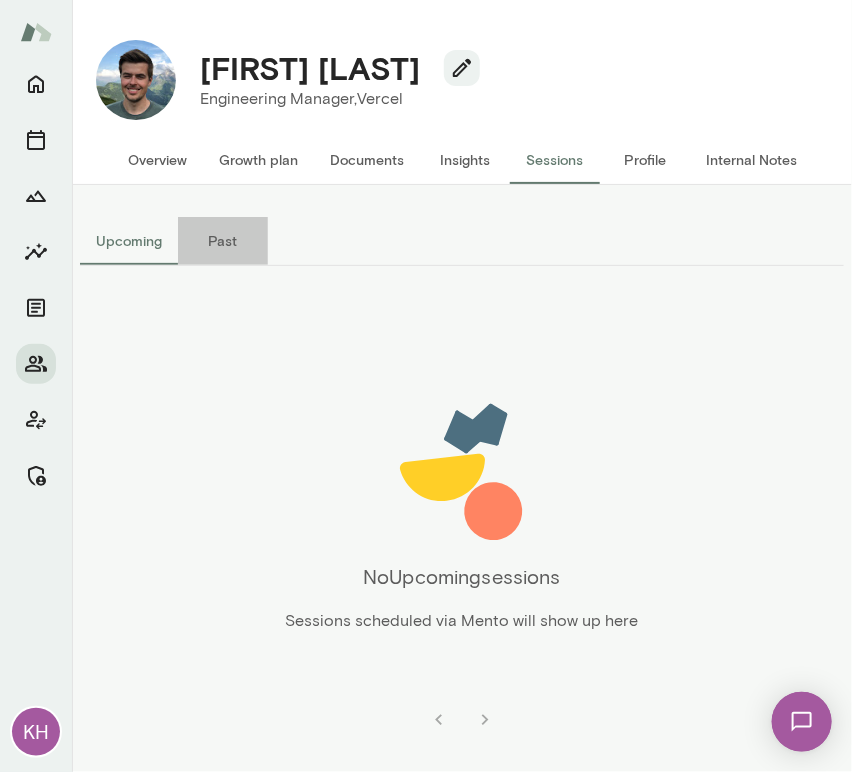 click on "Past" at bounding box center [223, 241] 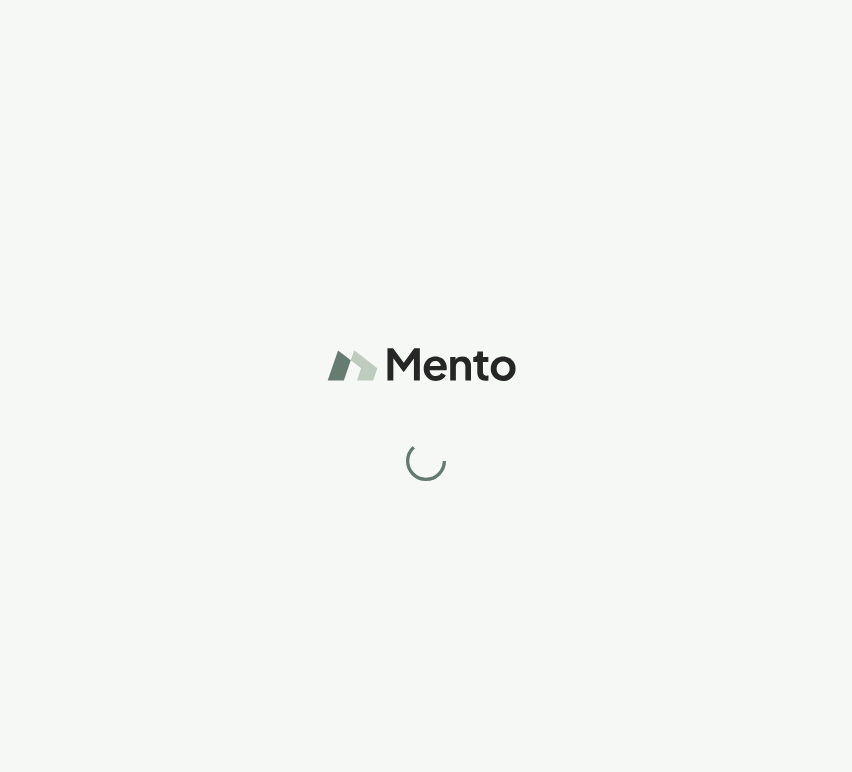 scroll, scrollTop: 0, scrollLeft: 0, axis: both 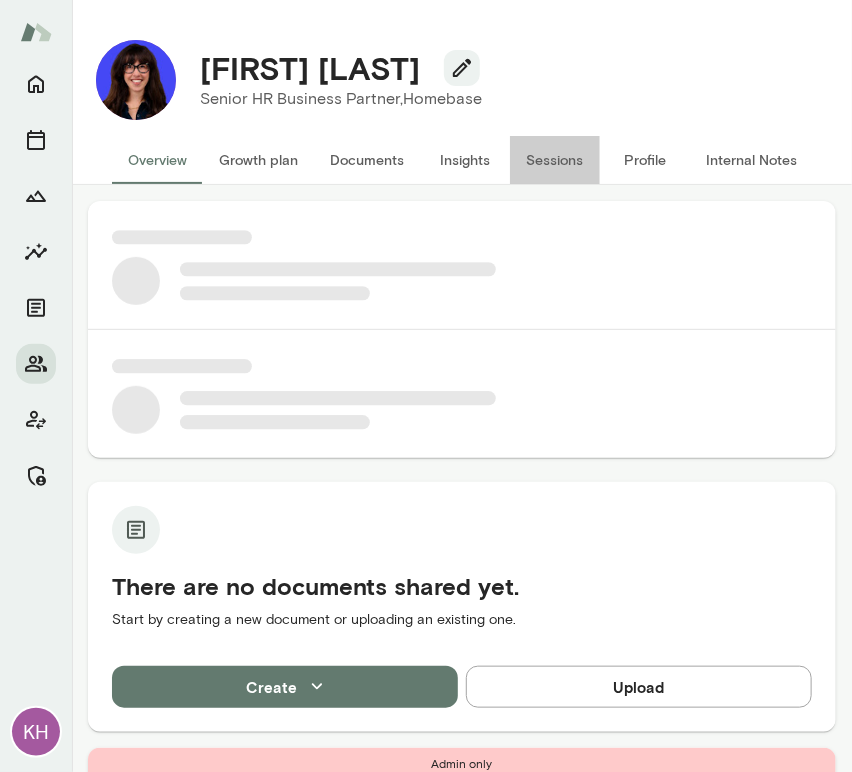 click on "Sessions" at bounding box center [555, 160] 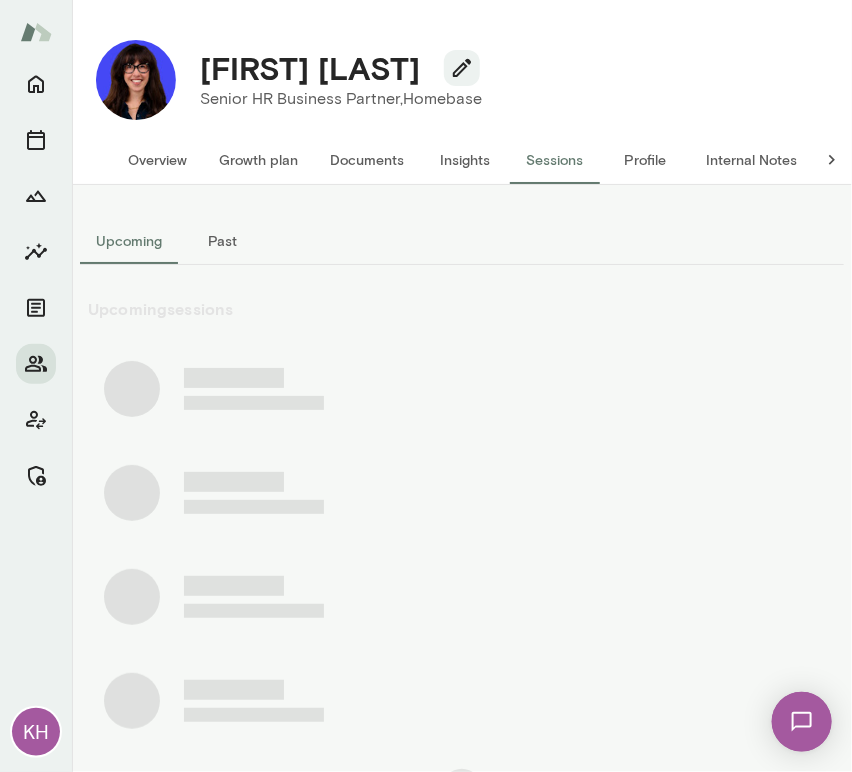 scroll, scrollTop: 0, scrollLeft: 0, axis: both 